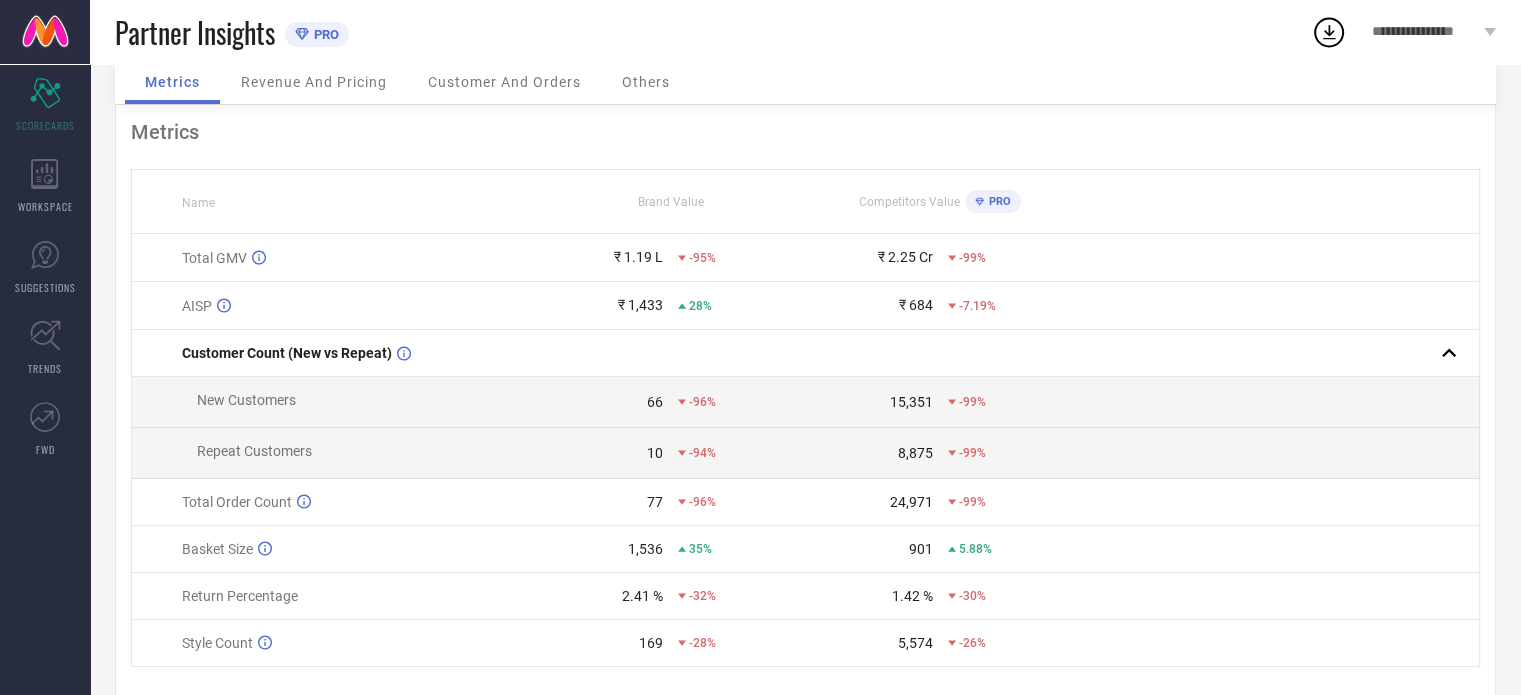 scroll, scrollTop: 0, scrollLeft: 0, axis: both 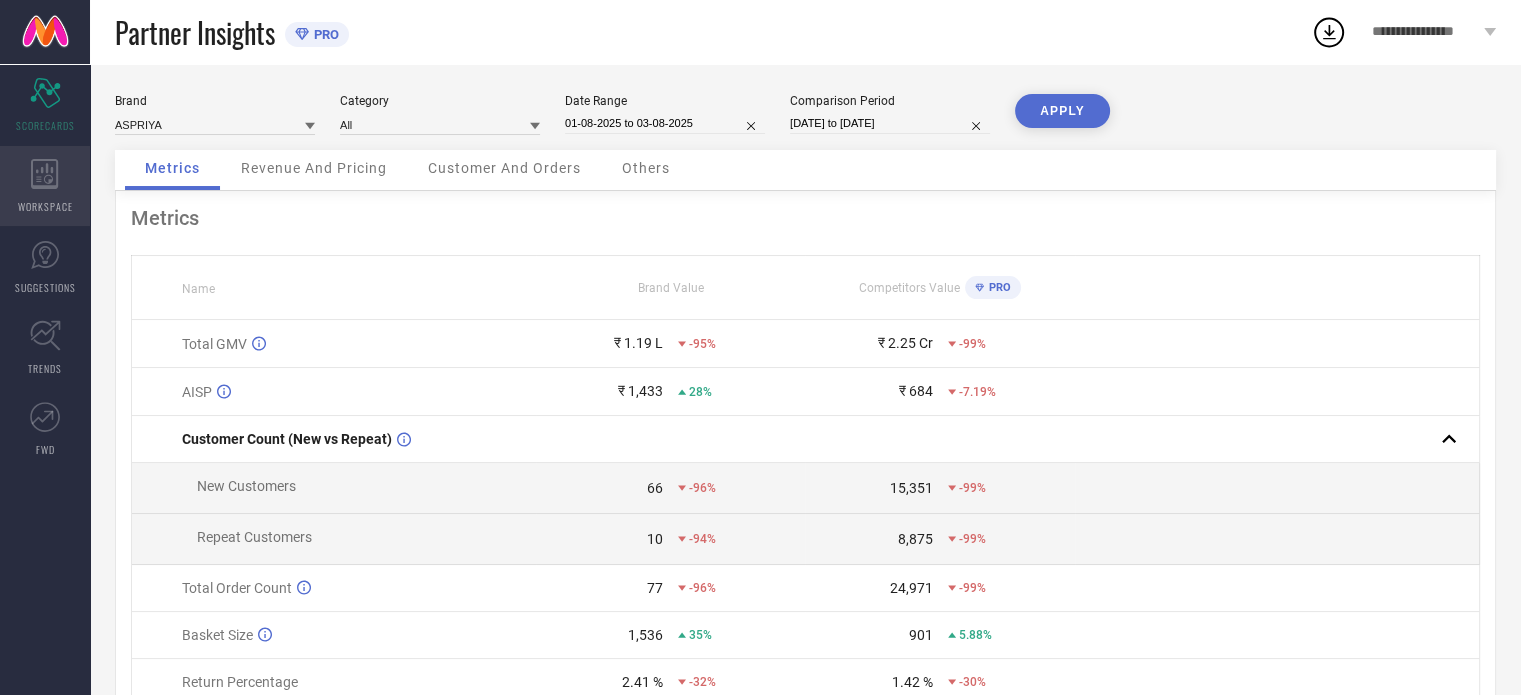 click on "WORKSPACE" at bounding box center [45, 206] 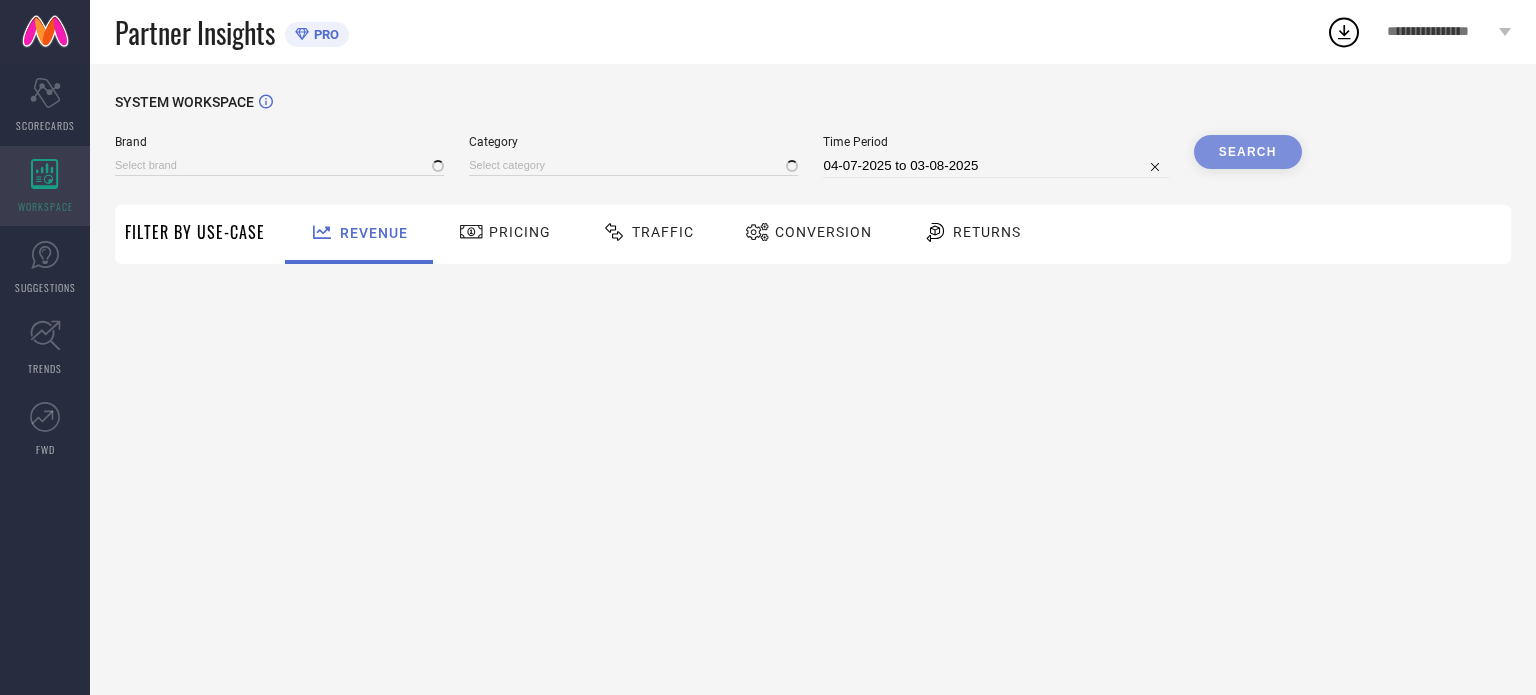 type on "ASPRIYA" 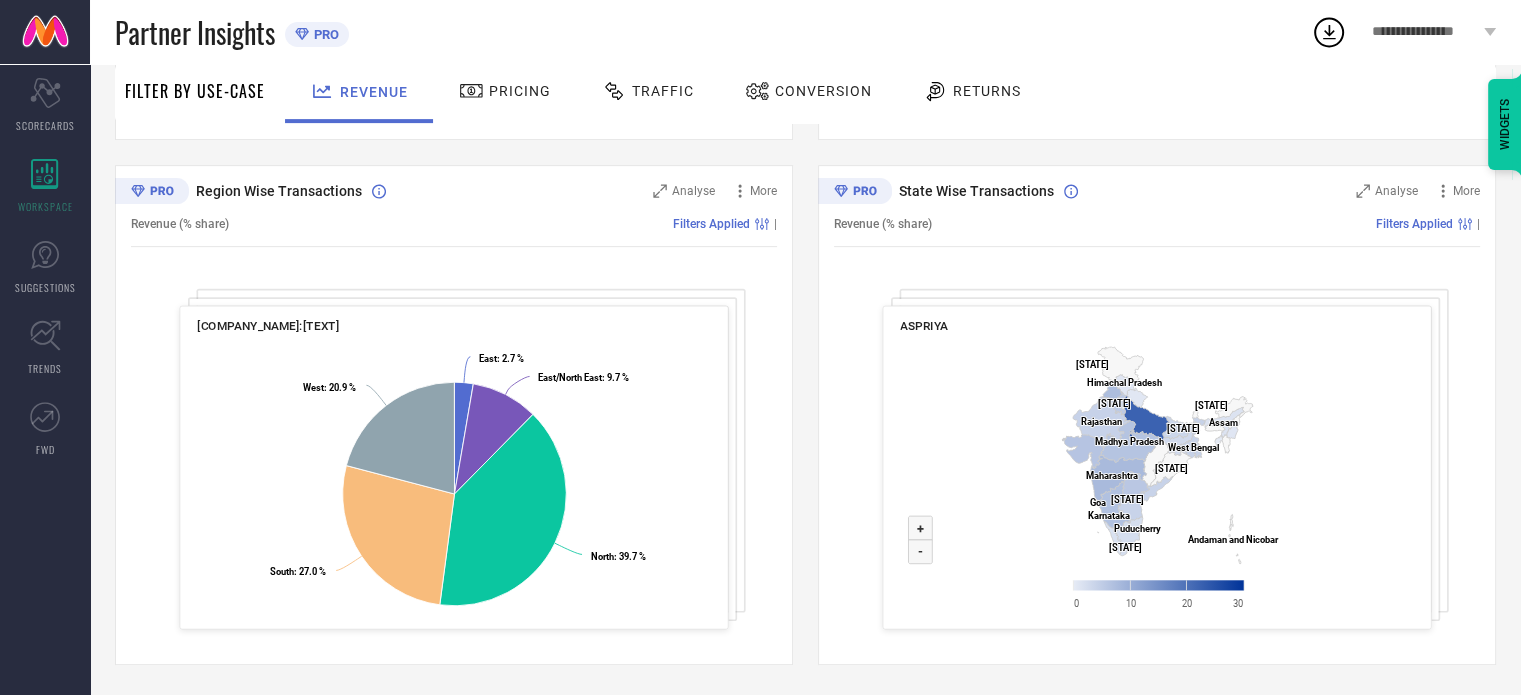 scroll, scrollTop: 0, scrollLeft: 0, axis: both 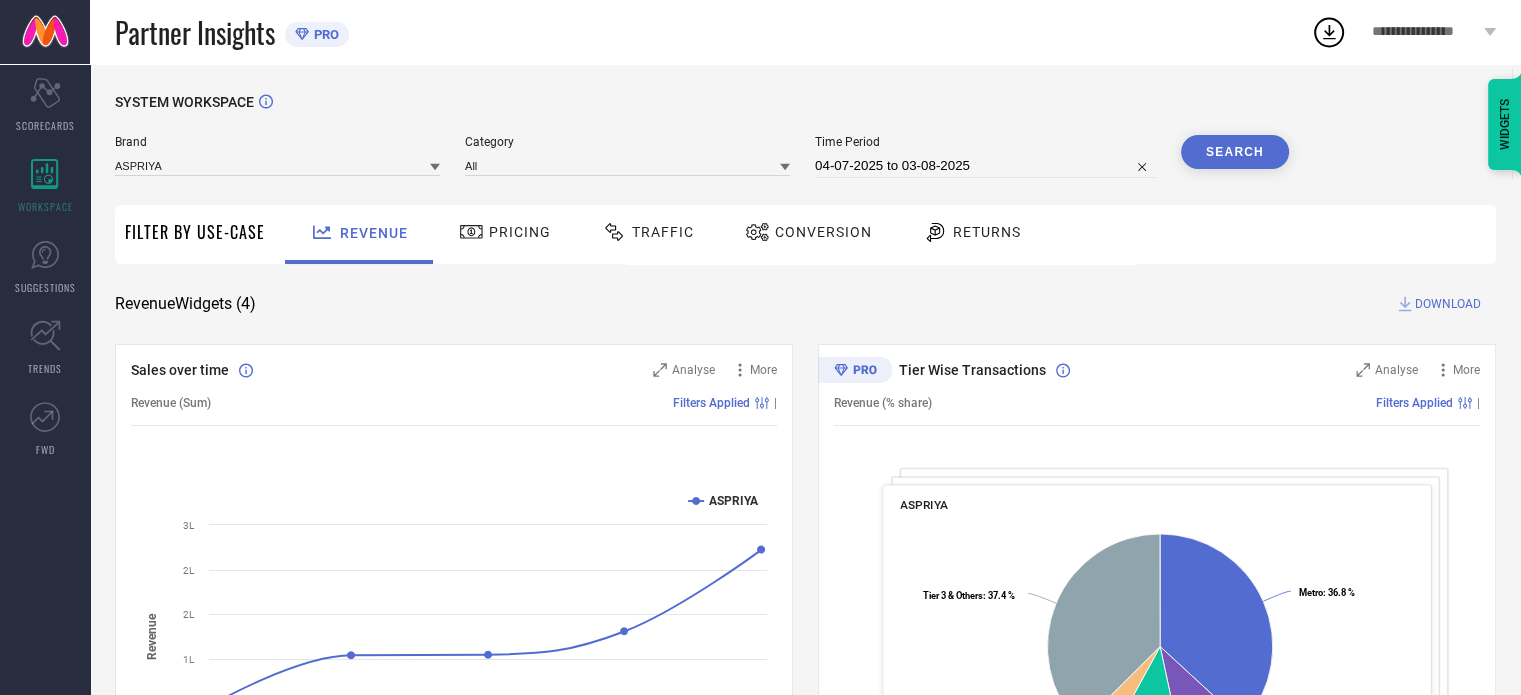 select on "6" 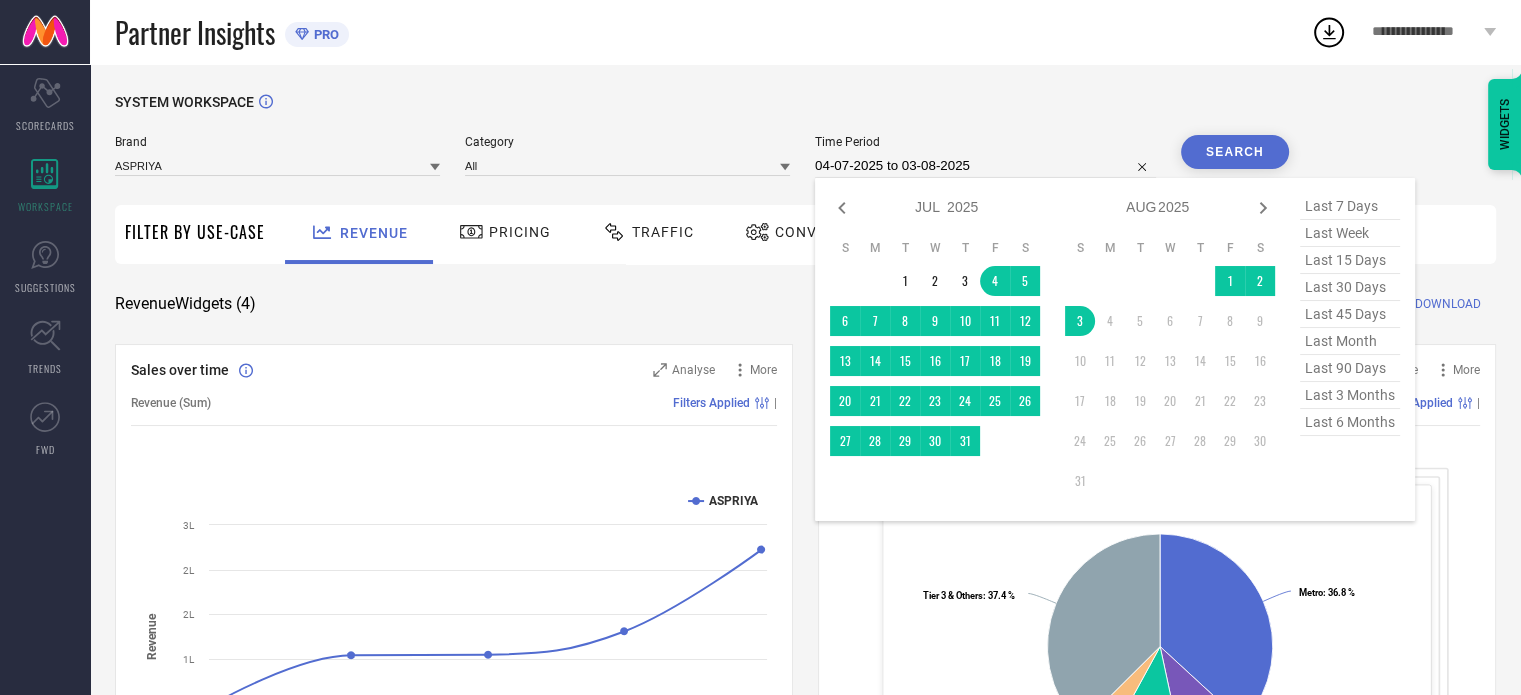 click on "04-07-2025 to 03-08-2025" at bounding box center [985, 166] 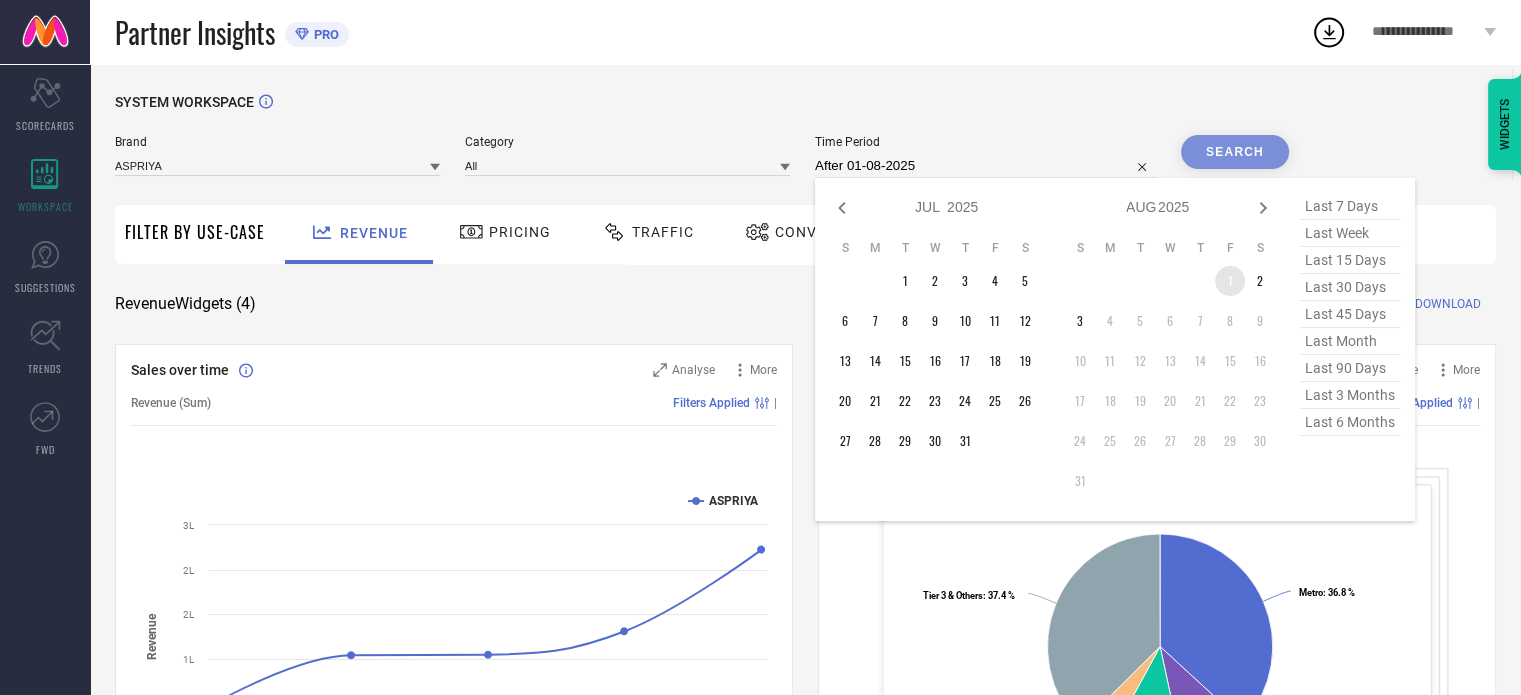 click on "1" at bounding box center (1230, 281) 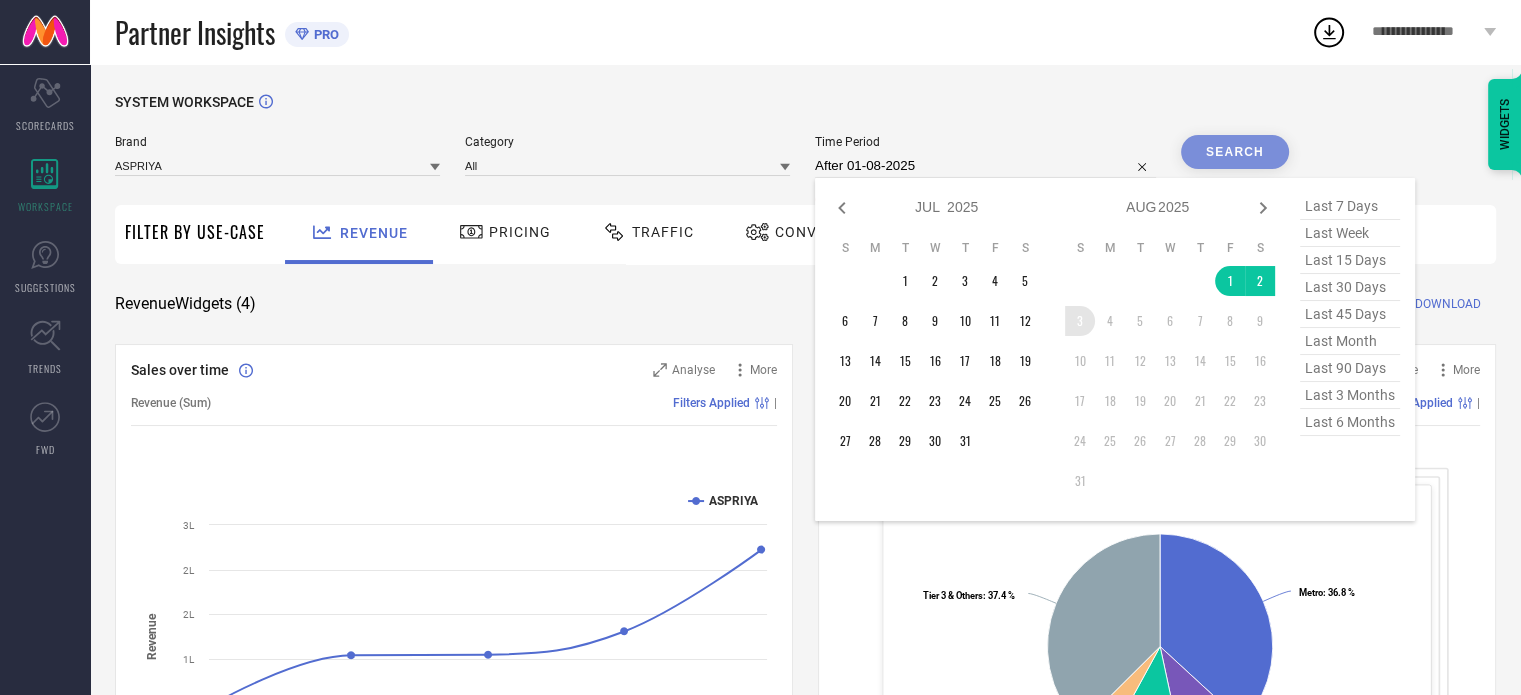 type on "01-08-2025 to 03-08-2025" 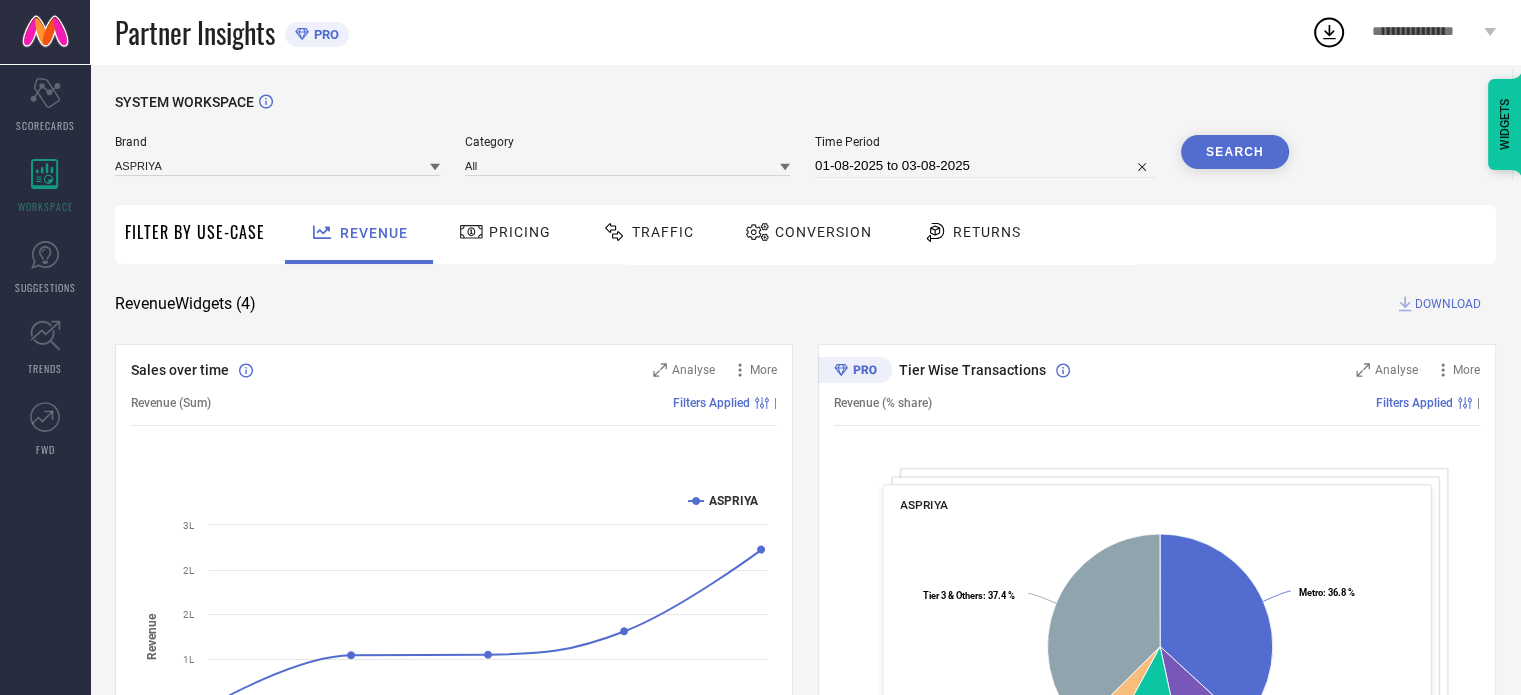 click on "Search" at bounding box center (1235, 152) 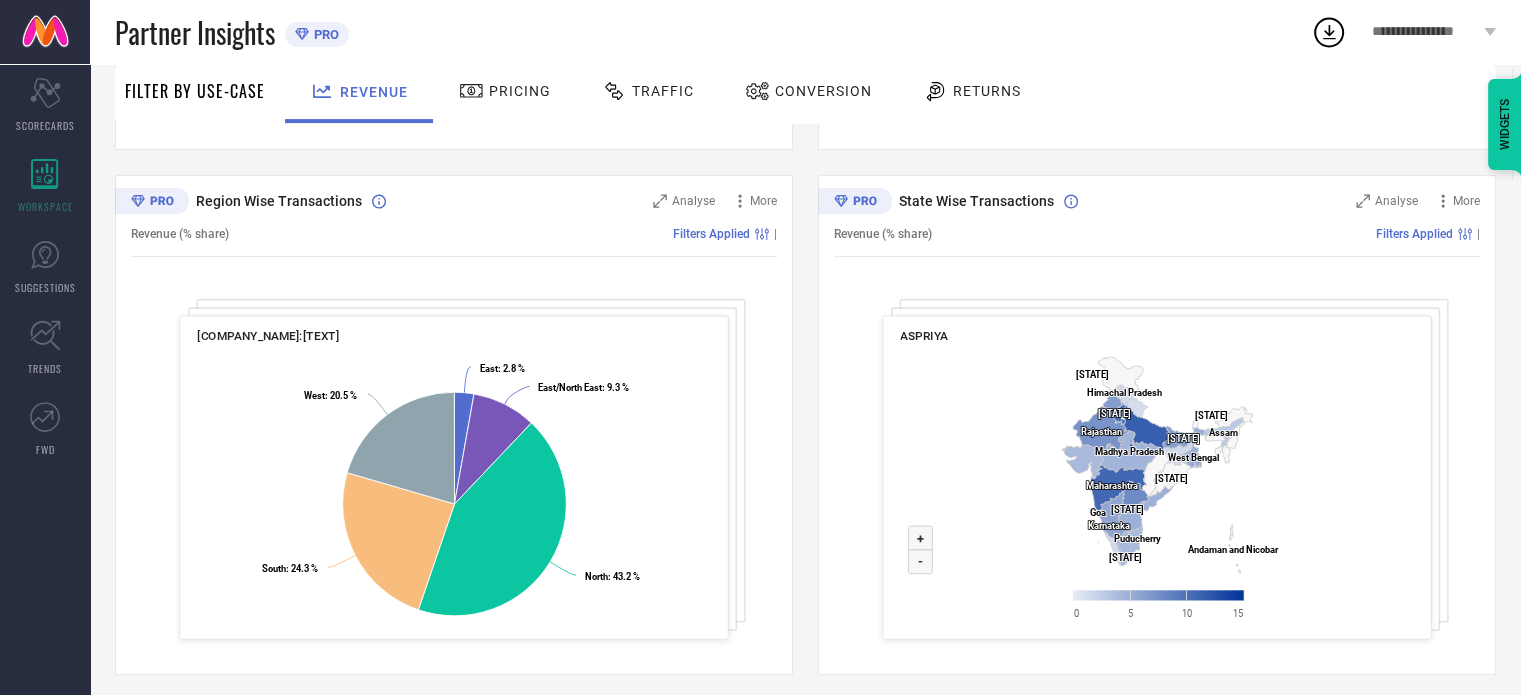 scroll, scrollTop: 700, scrollLeft: 0, axis: vertical 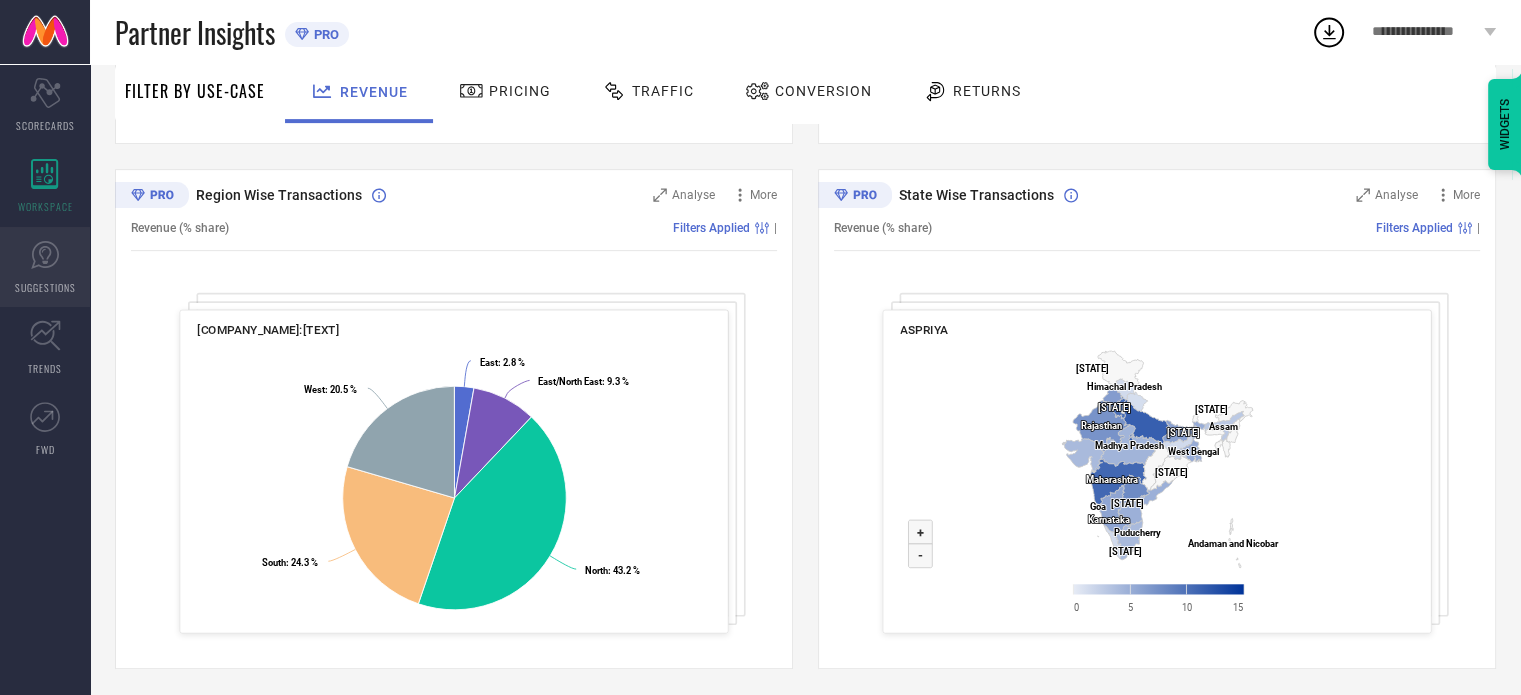click 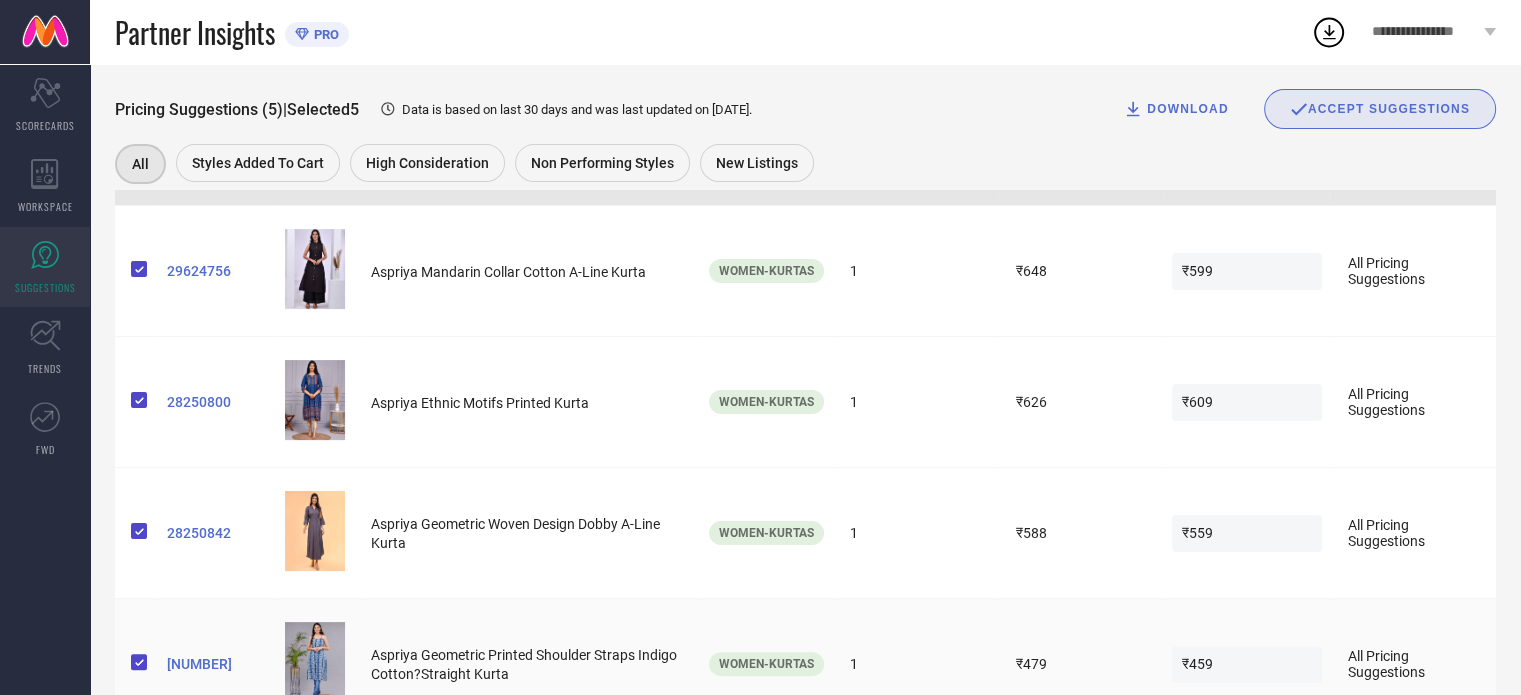 scroll, scrollTop: 0, scrollLeft: 0, axis: both 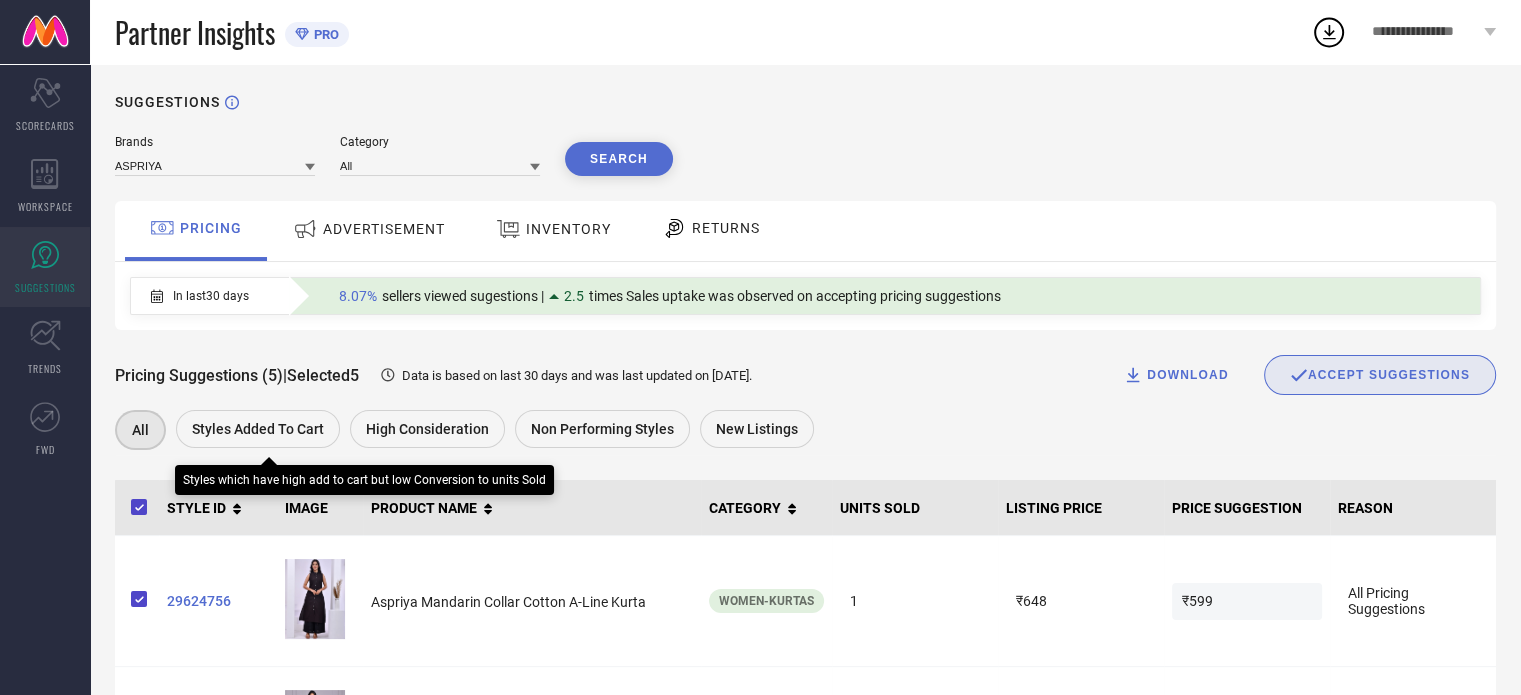 click on "Styles Added To Cart" at bounding box center [258, 429] 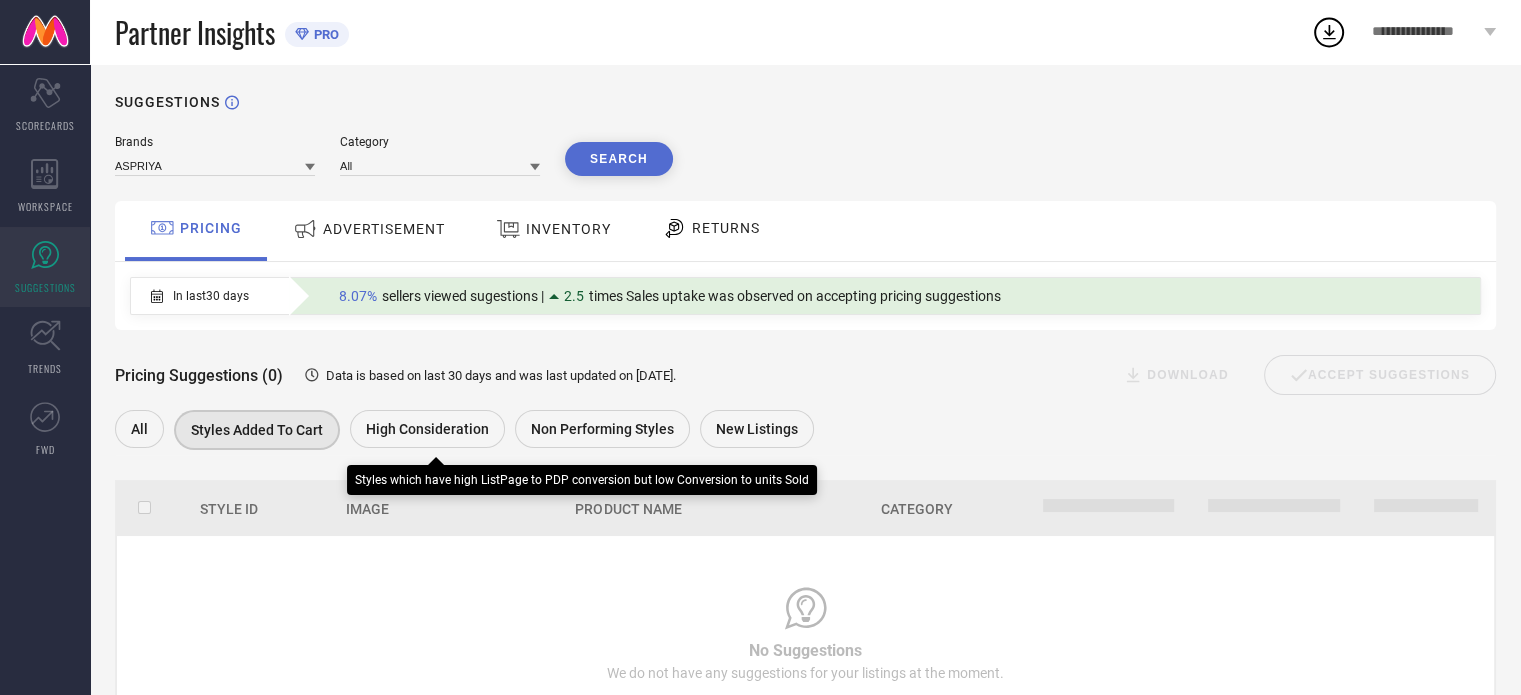 click on "High Consideration" at bounding box center (427, 429) 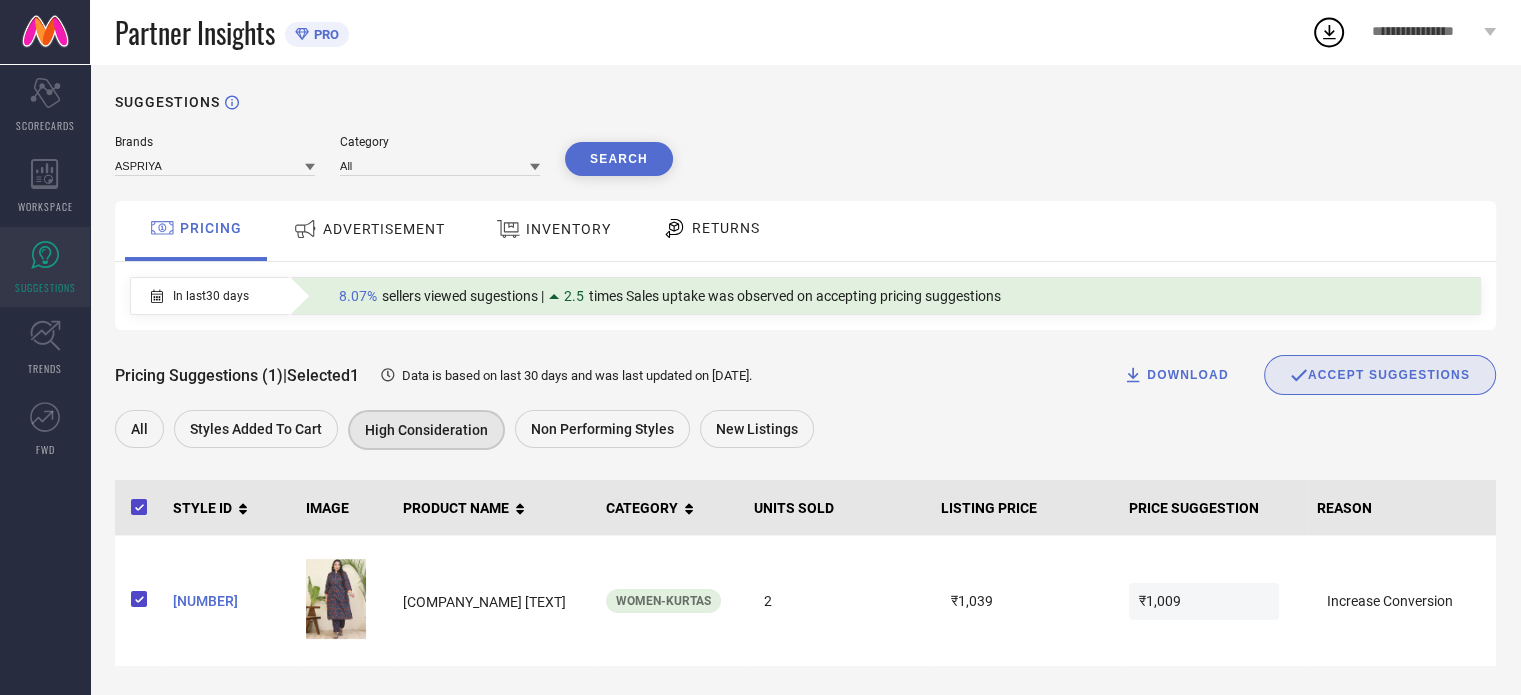 scroll, scrollTop: 4, scrollLeft: 0, axis: vertical 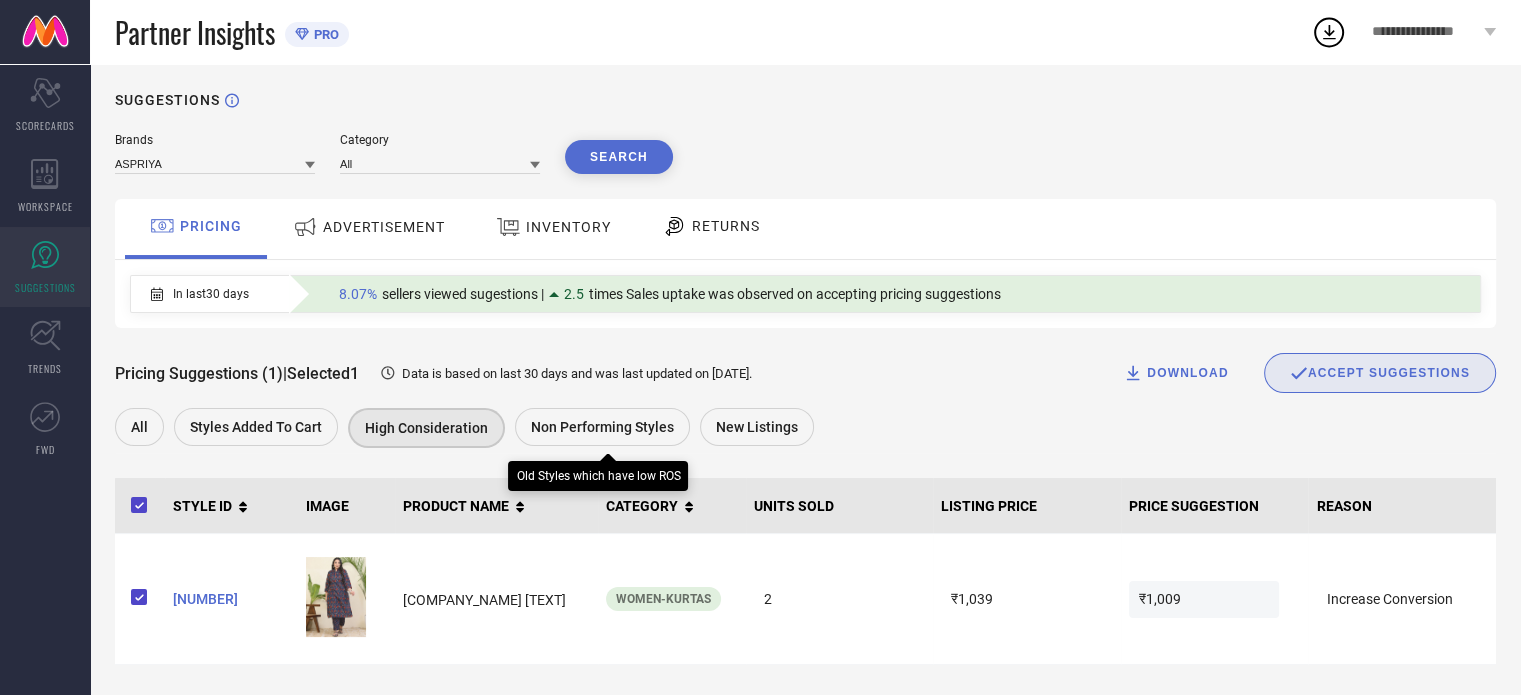 click on "Non Performing Styles" at bounding box center [602, 427] 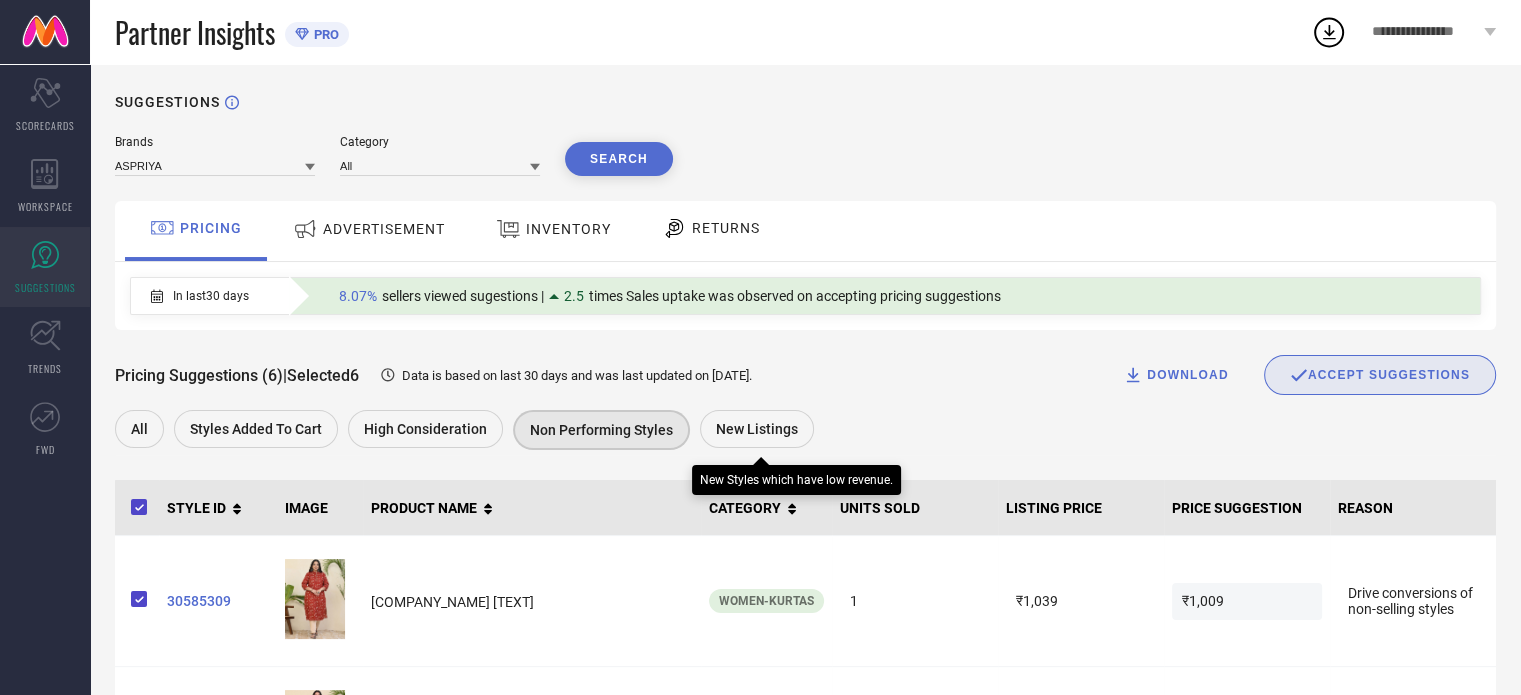 click on "New Listings" at bounding box center [757, 429] 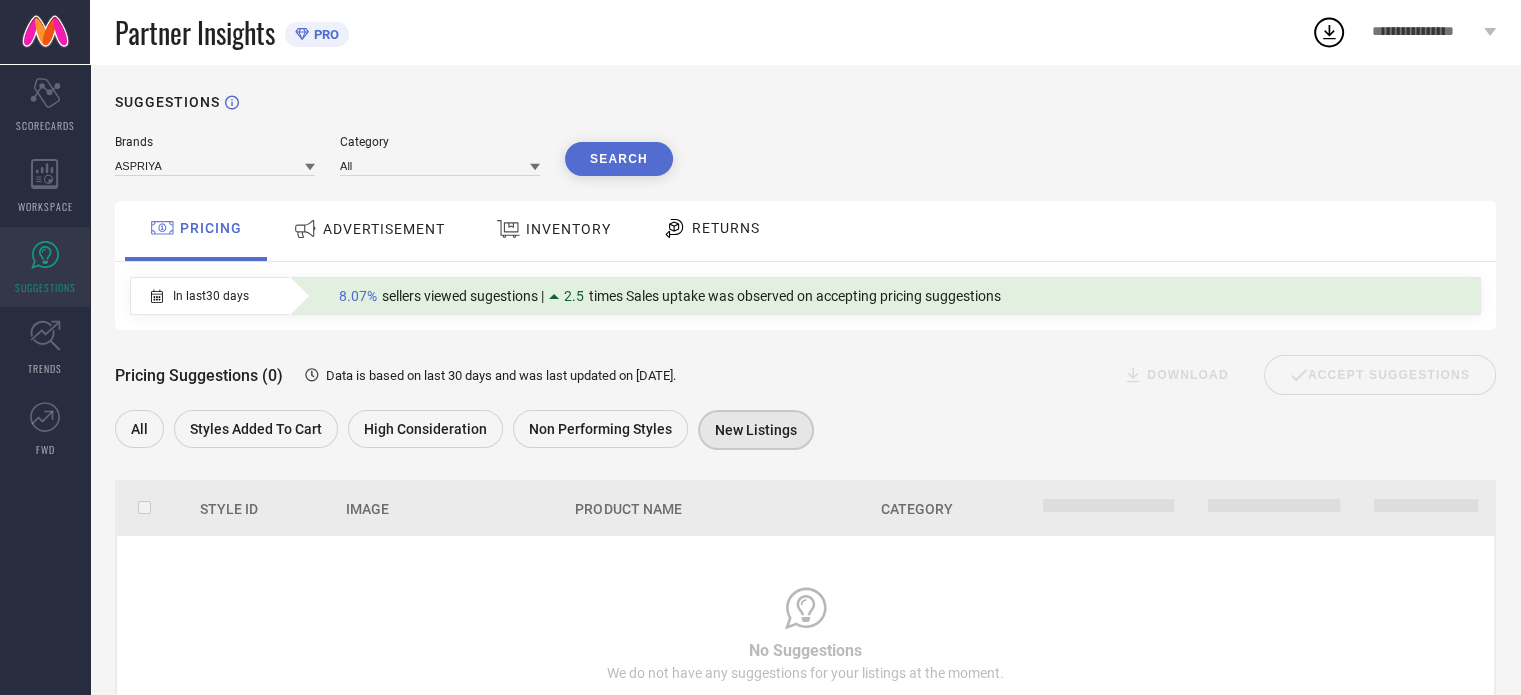 click on "ADVERTISEMENT" at bounding box center [384, 229] 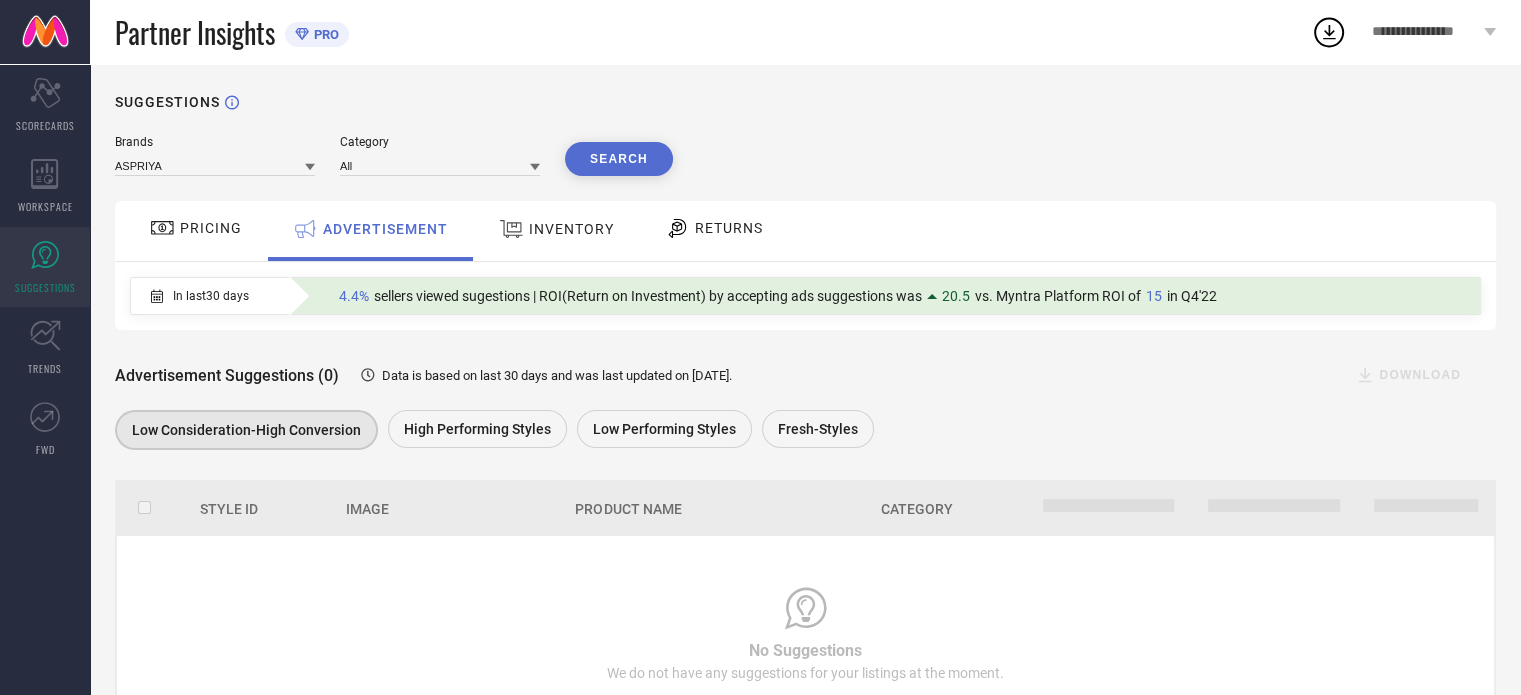 click on "INVENTORY" at bounding box center (571, 229) 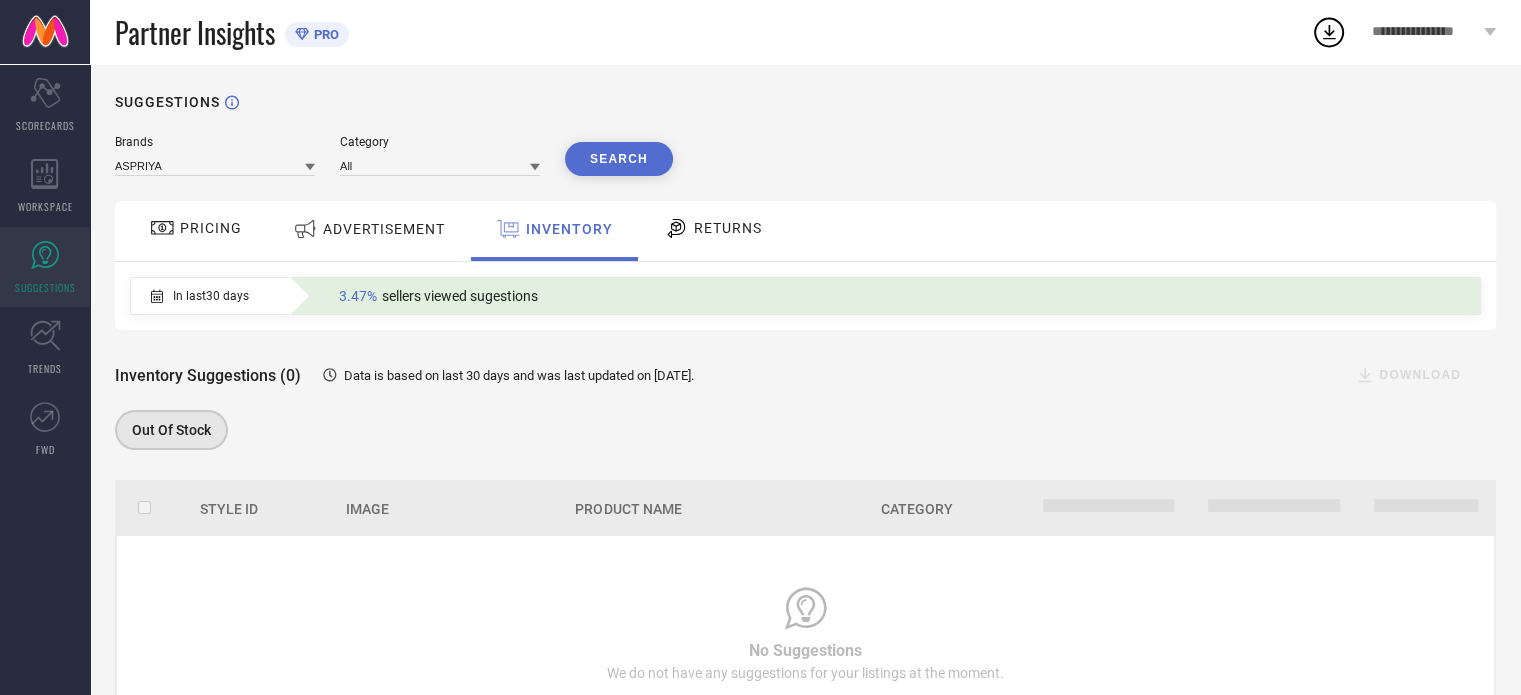 click on "RETURNS" at bounding box center (713, 228) 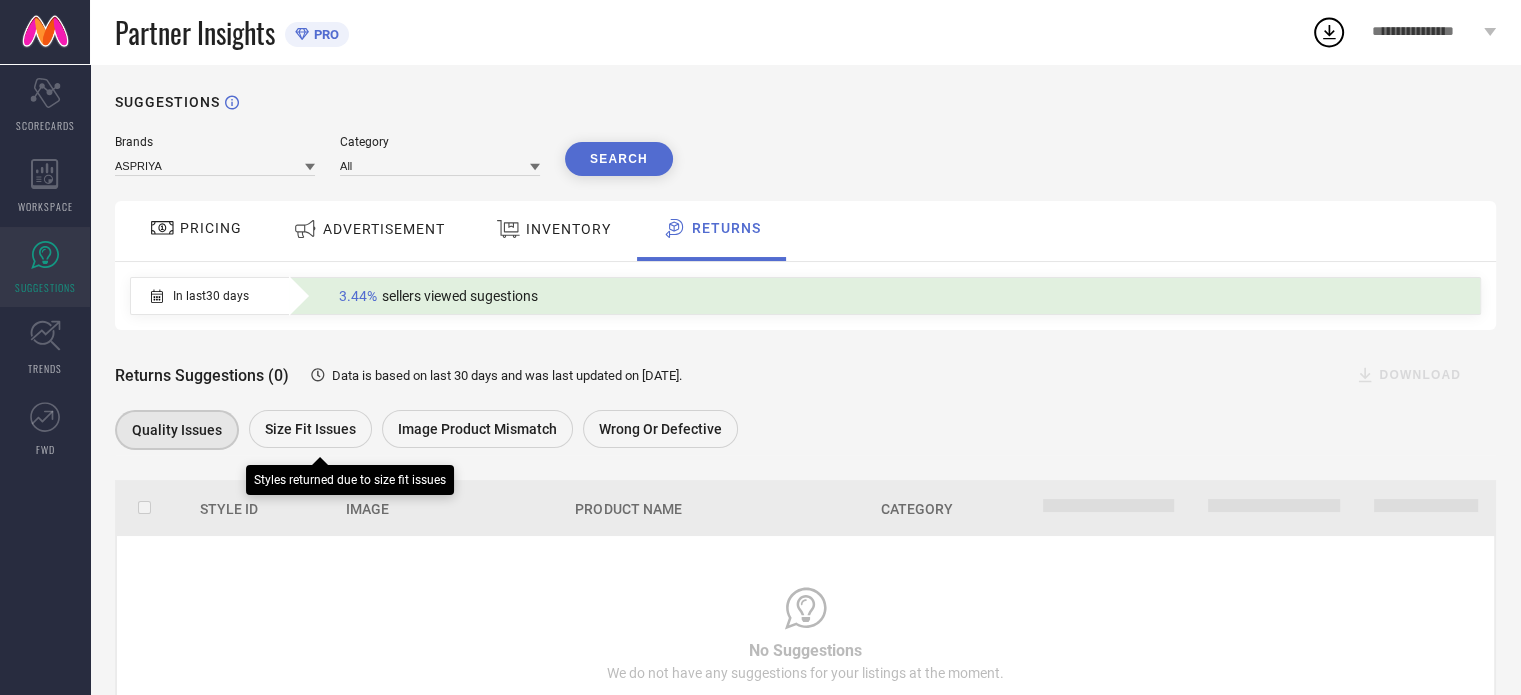 click on "Size fit issues" at bounding box center [310, 429] 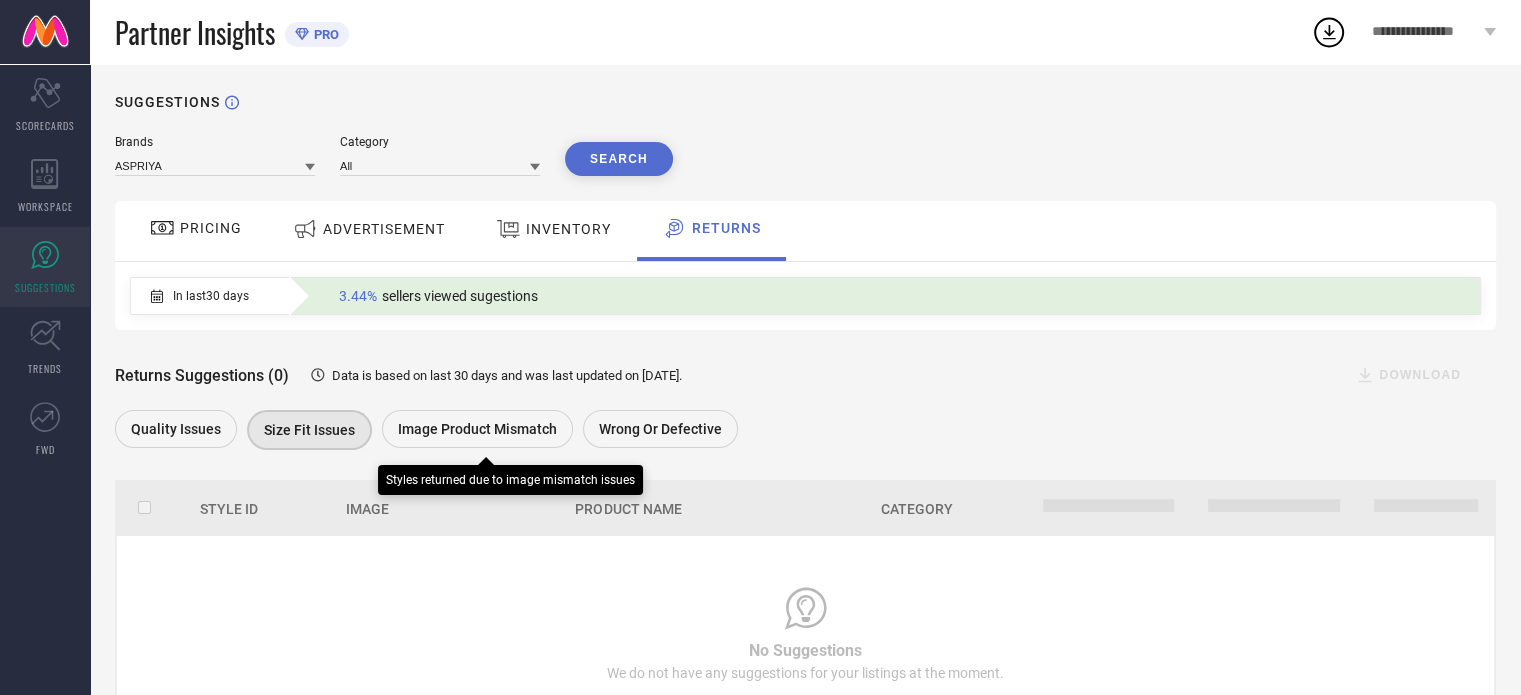click on "Image product mismatch" at bounding box center [477, 429] 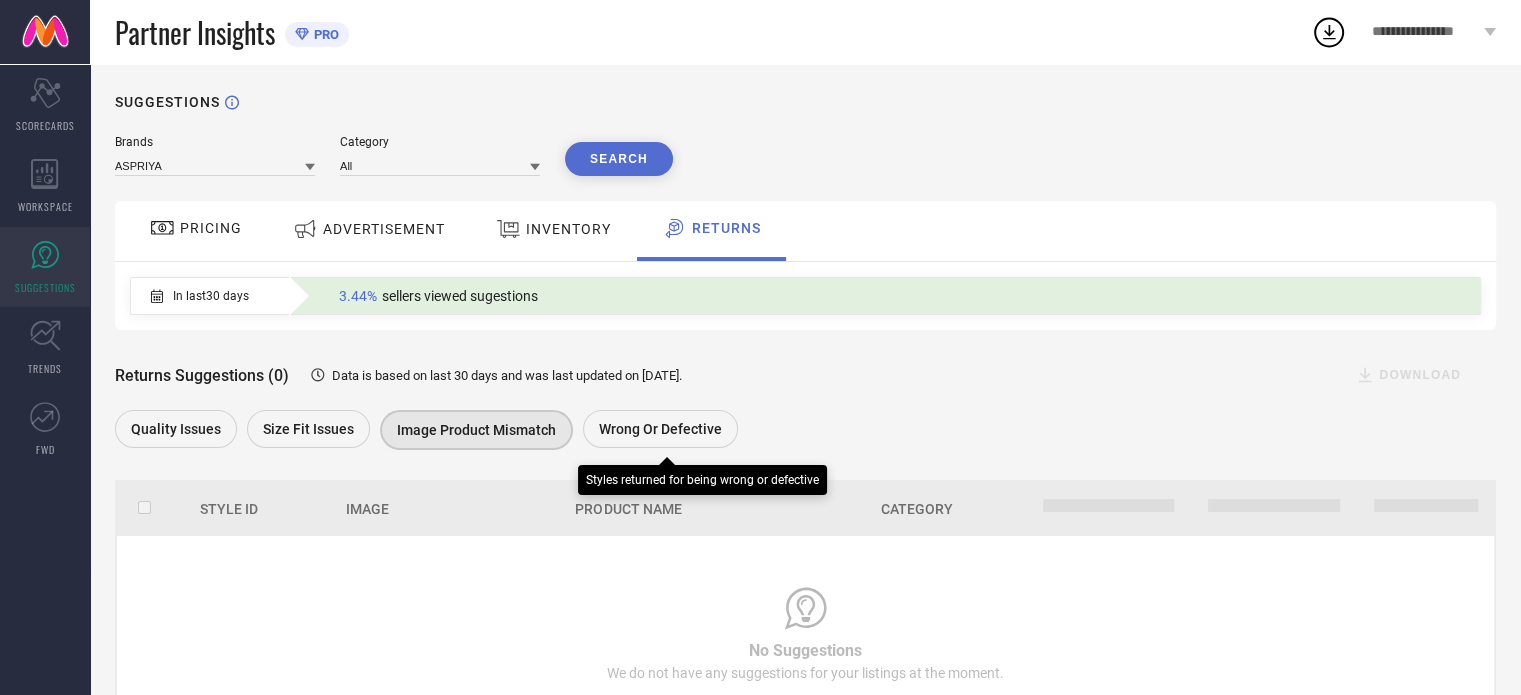 click on "Wrong or Defective" at bounding box center (660, 429) 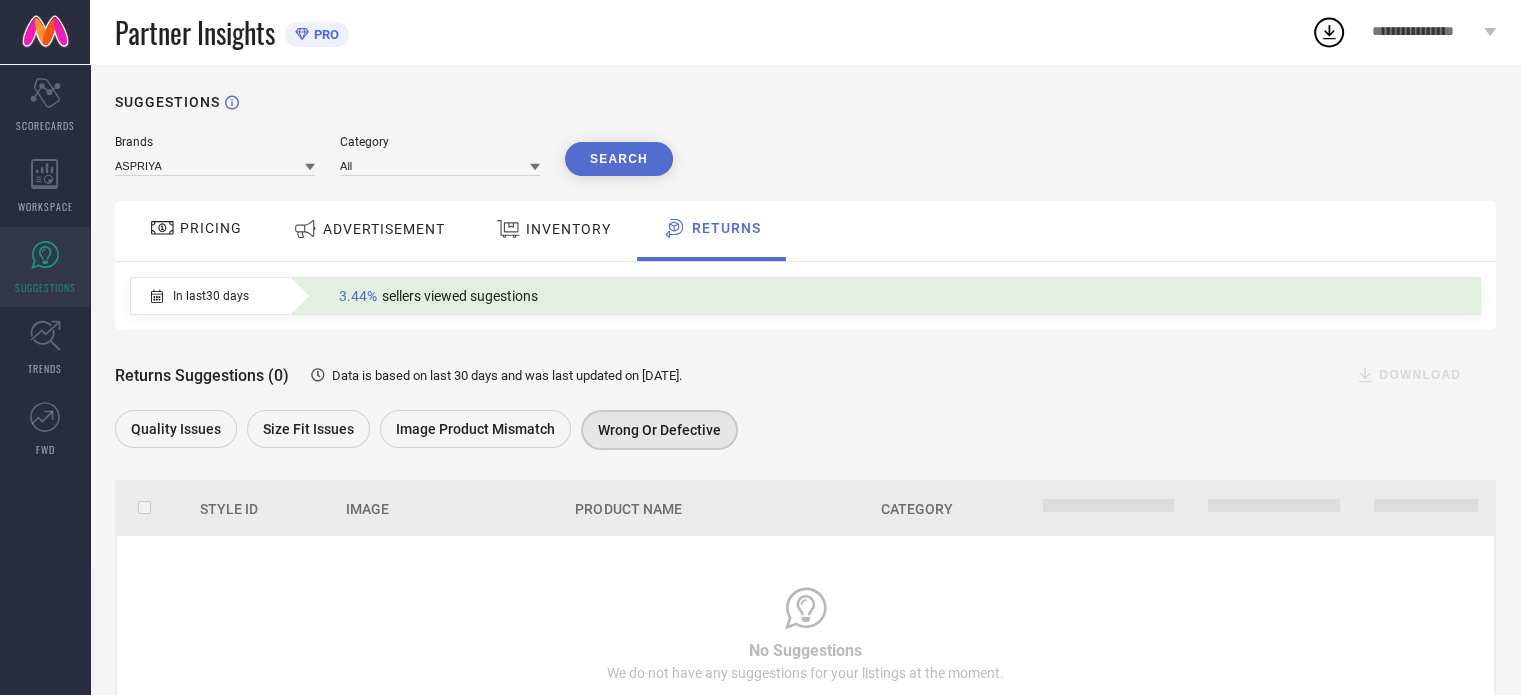 scroll, scrollTop: 89, scrollLeft: 0, axis: vertical 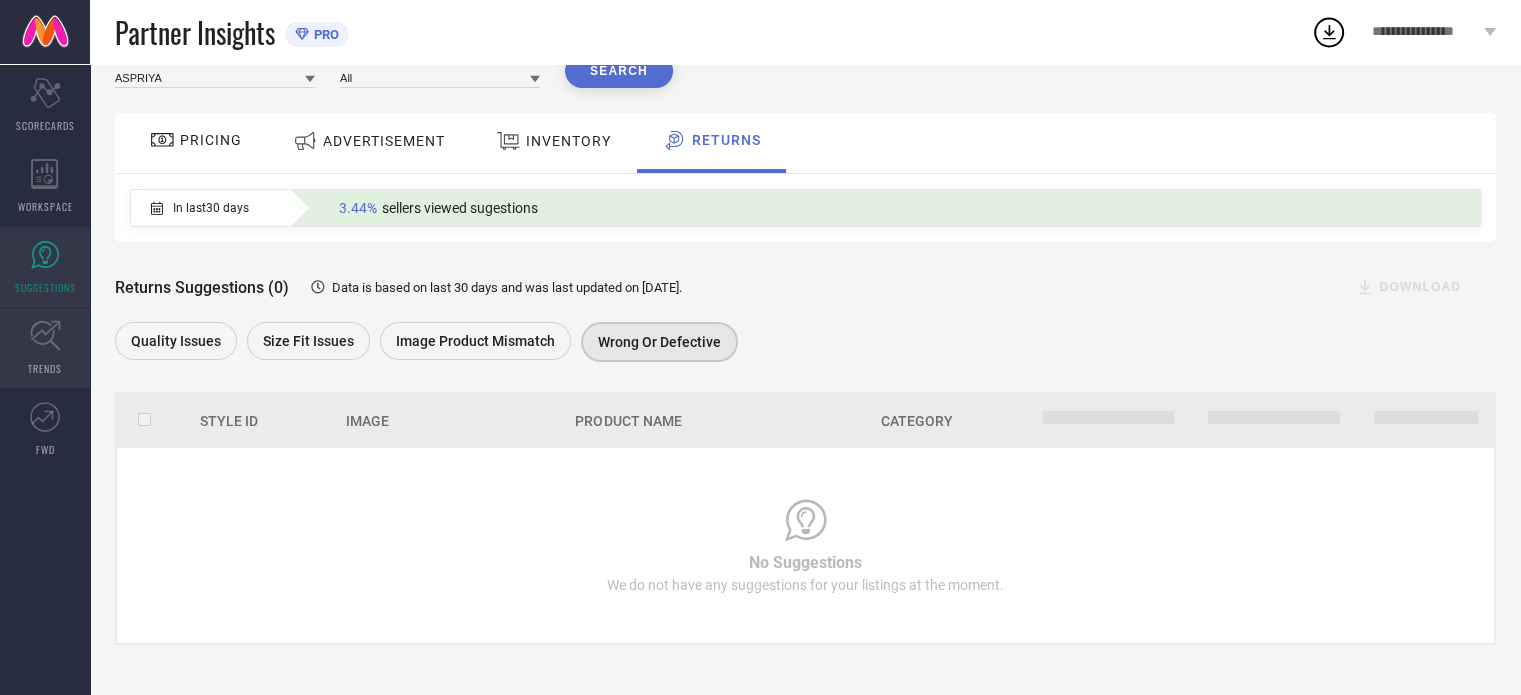 click on "TRENDS" at bounding box center [45, 368] 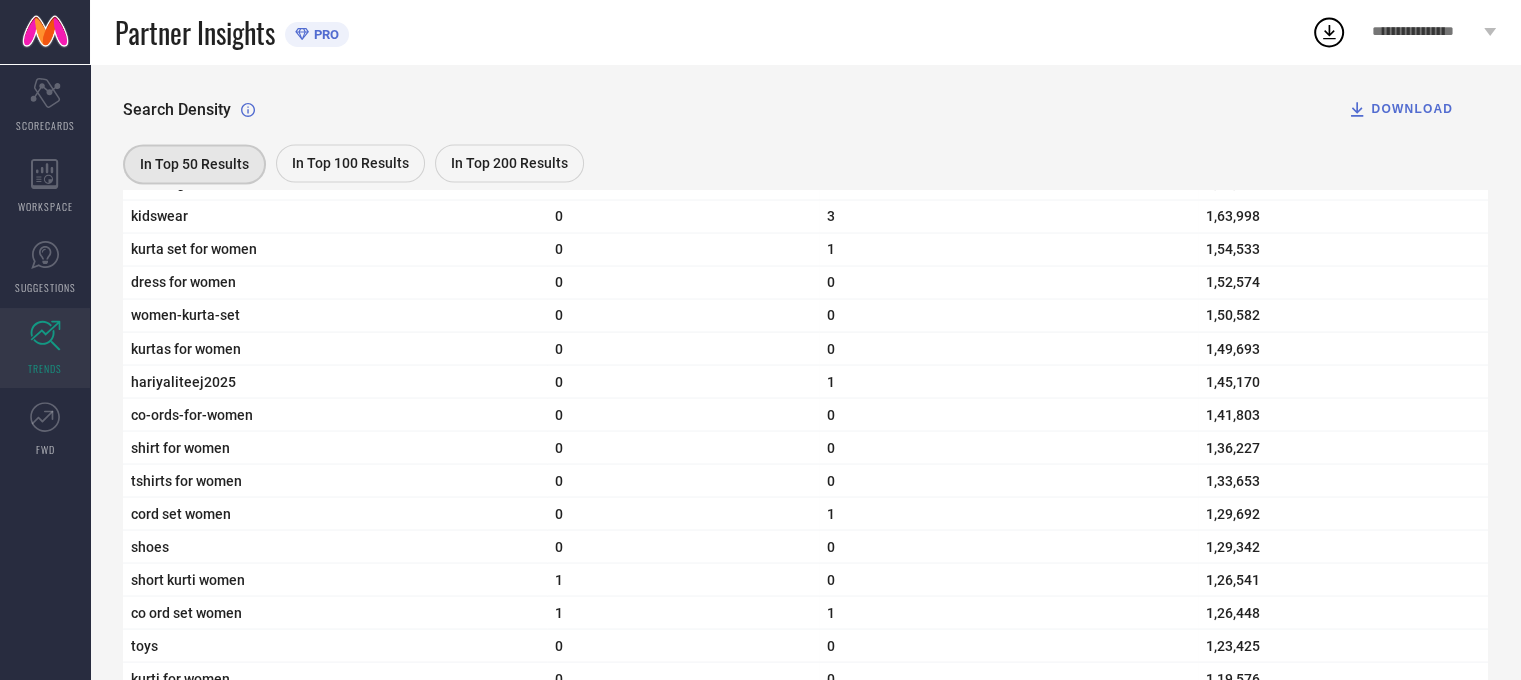 scroll, scrollTop: 3458, scrollLeft: 0, axis: vertical 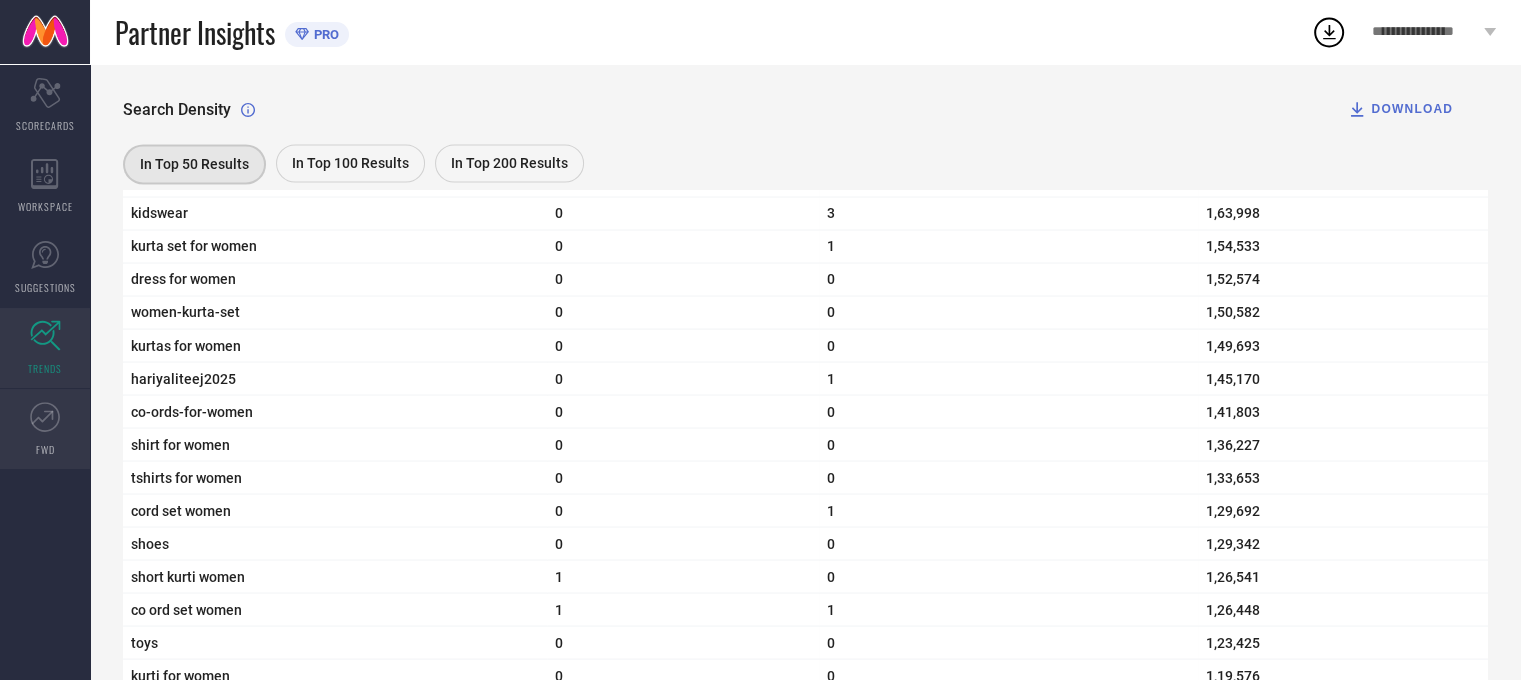 click on "FWD" at bounding box center (45, 429) 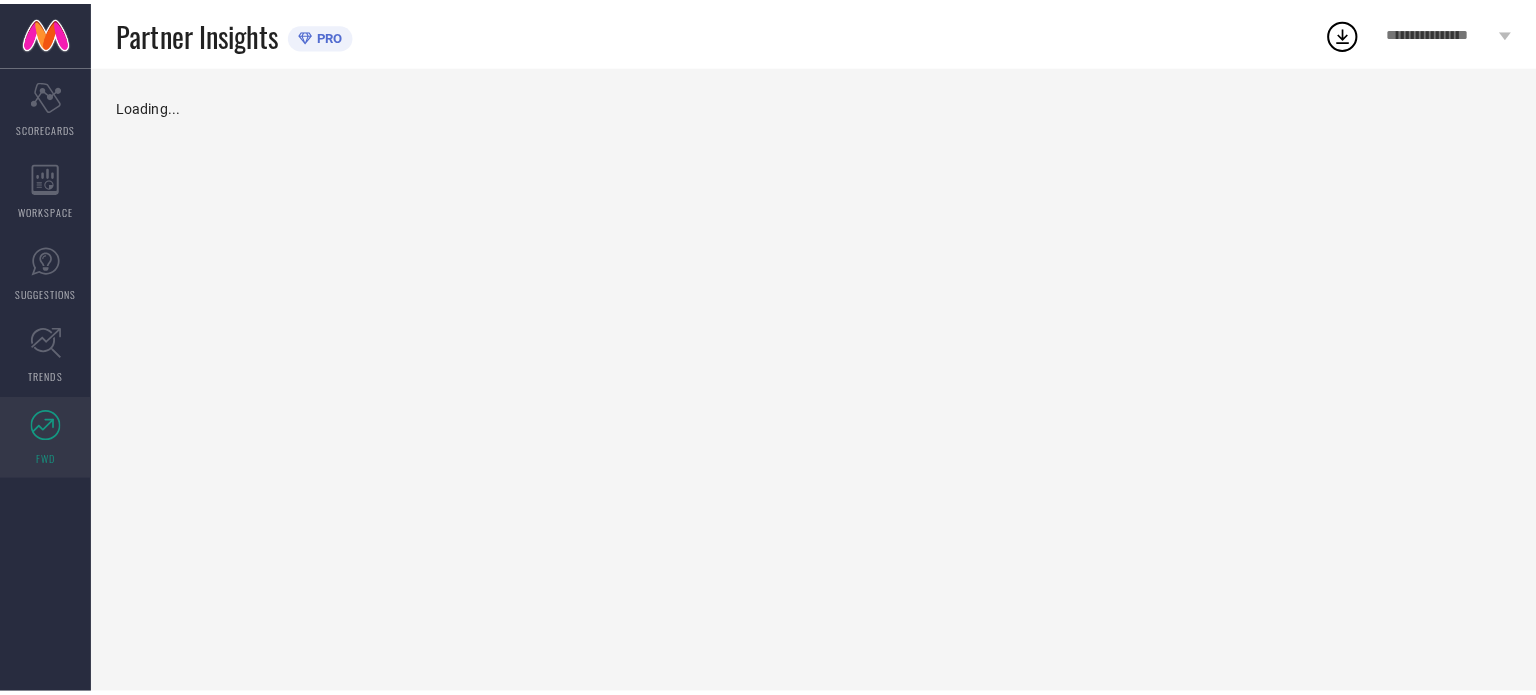 scroll, scrollTop: 0, scrollLeft: 0, axis: both 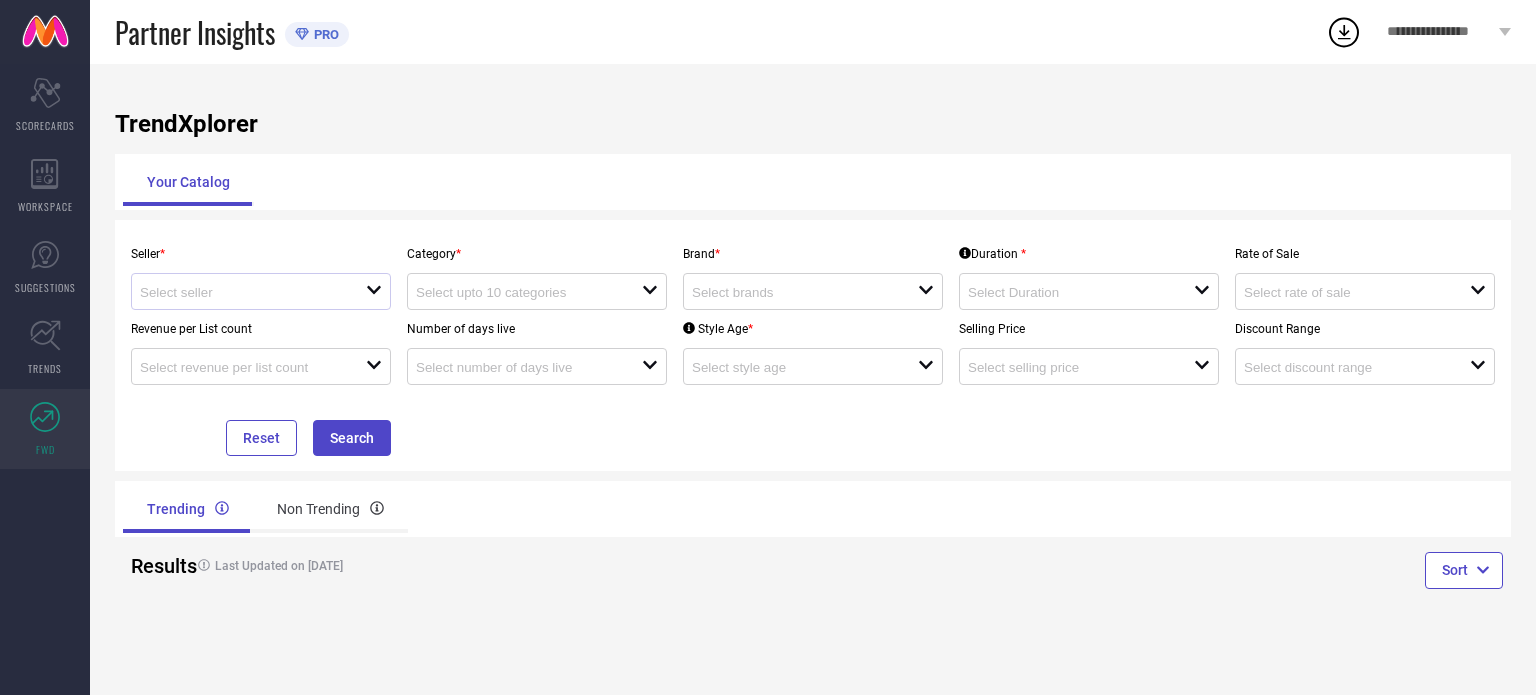 click on "open" at bounding box center [261, 291] 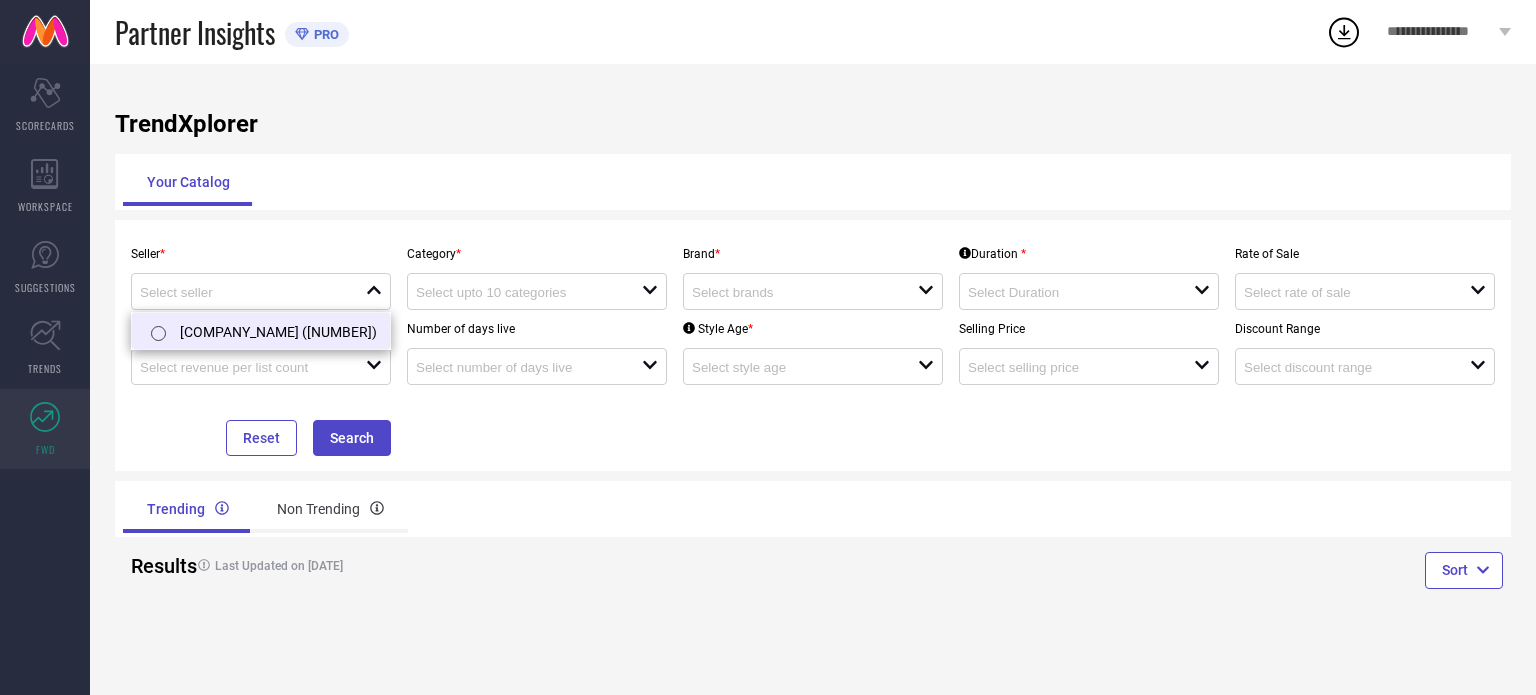click on "[COMPANY_NAME] ([NUMBER])" at bounding box center [261, 331] 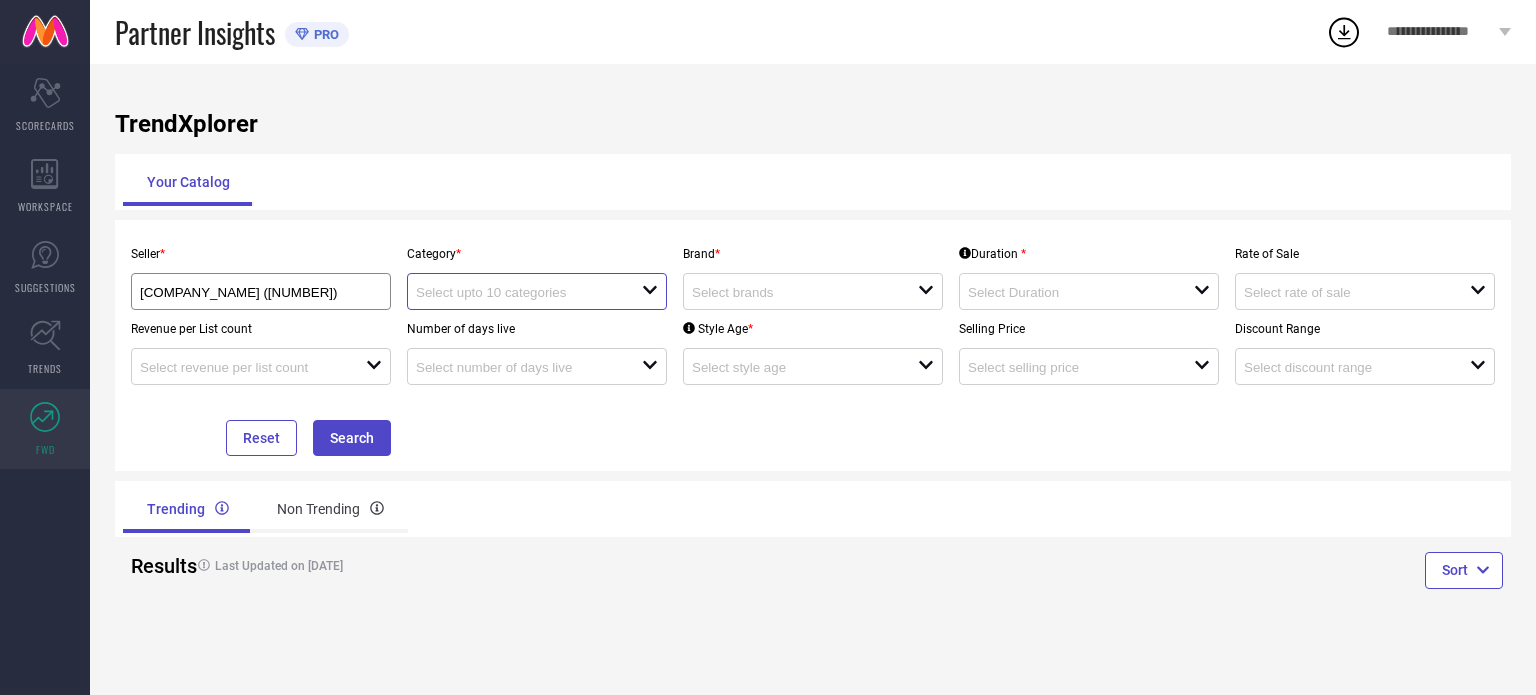 click at bounding box center (517, 292) 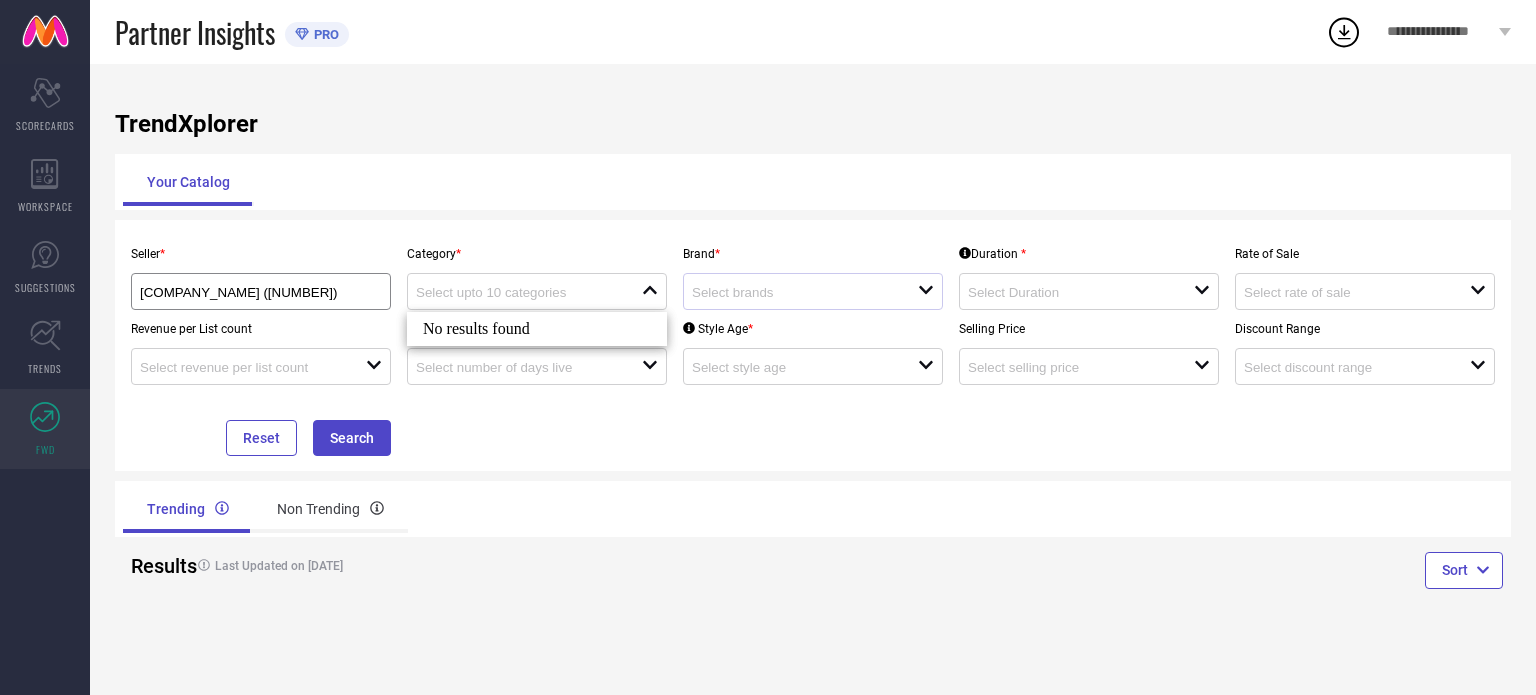 click on "open" at bounding box center [813, 291] 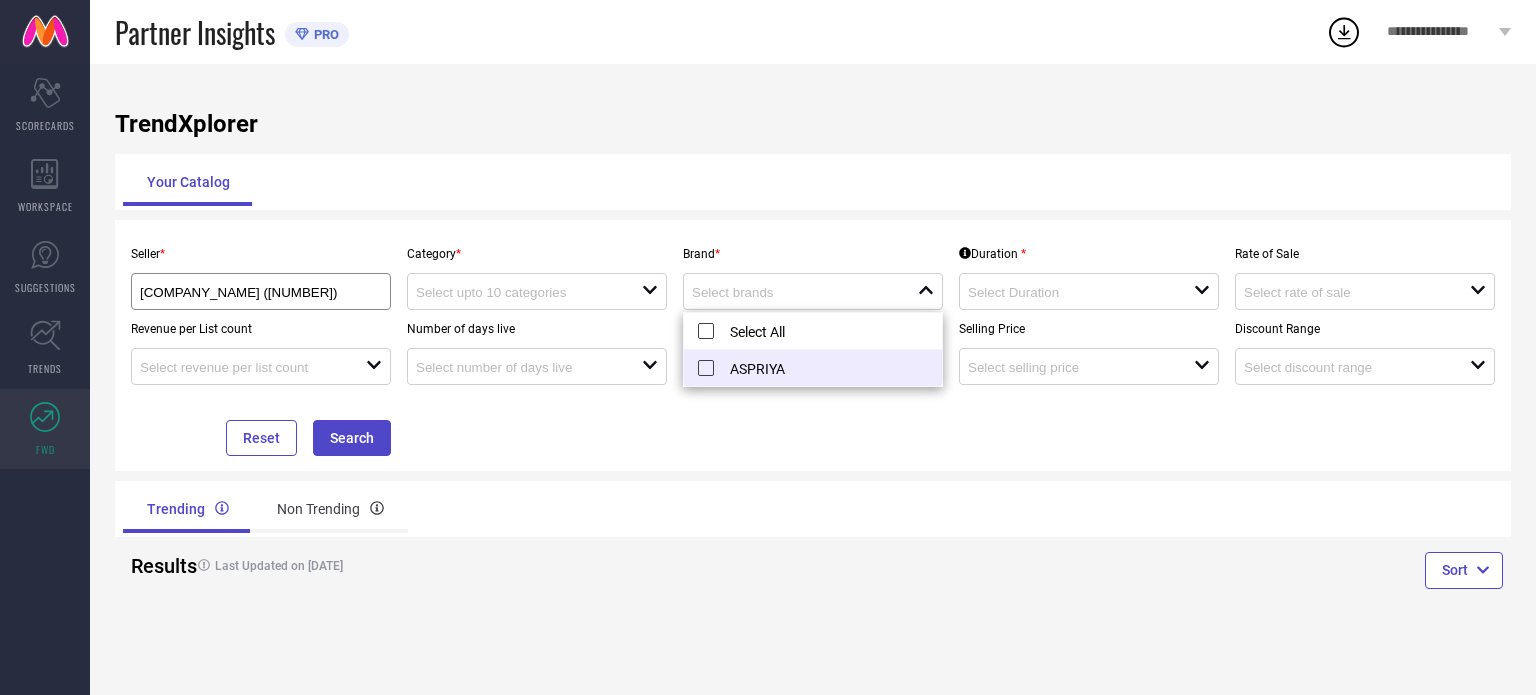 click on "ASPRIYA" at bounding box center (813, 368) 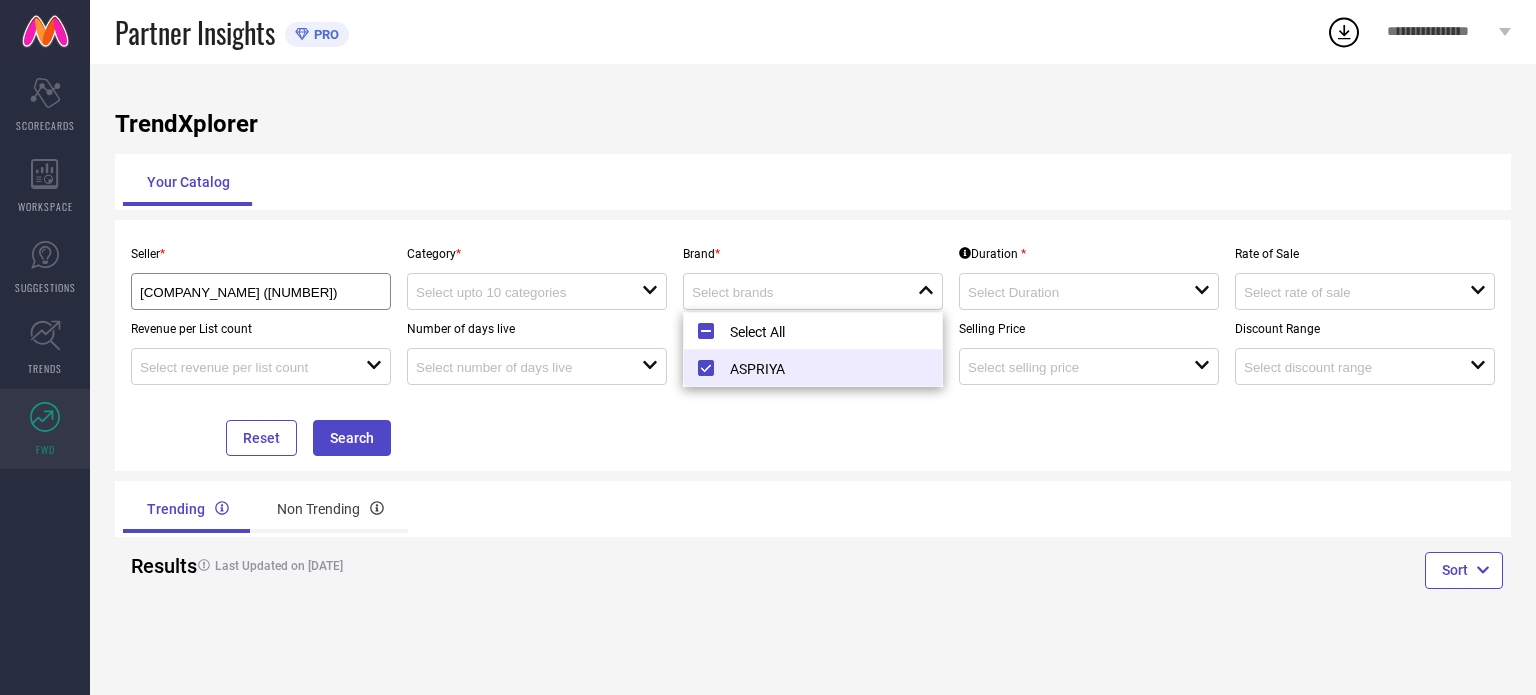 type on "ASPRIYA" 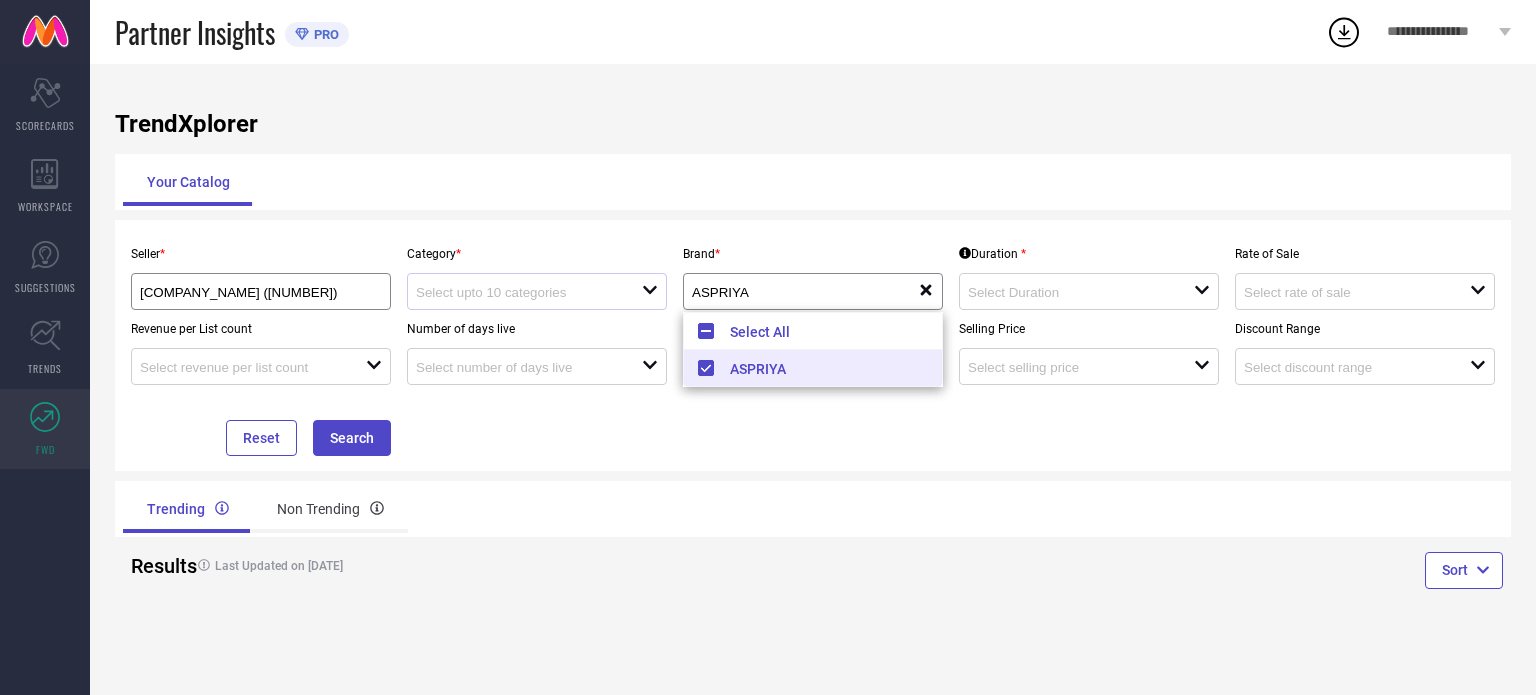 click at bounding box center (529, 291) 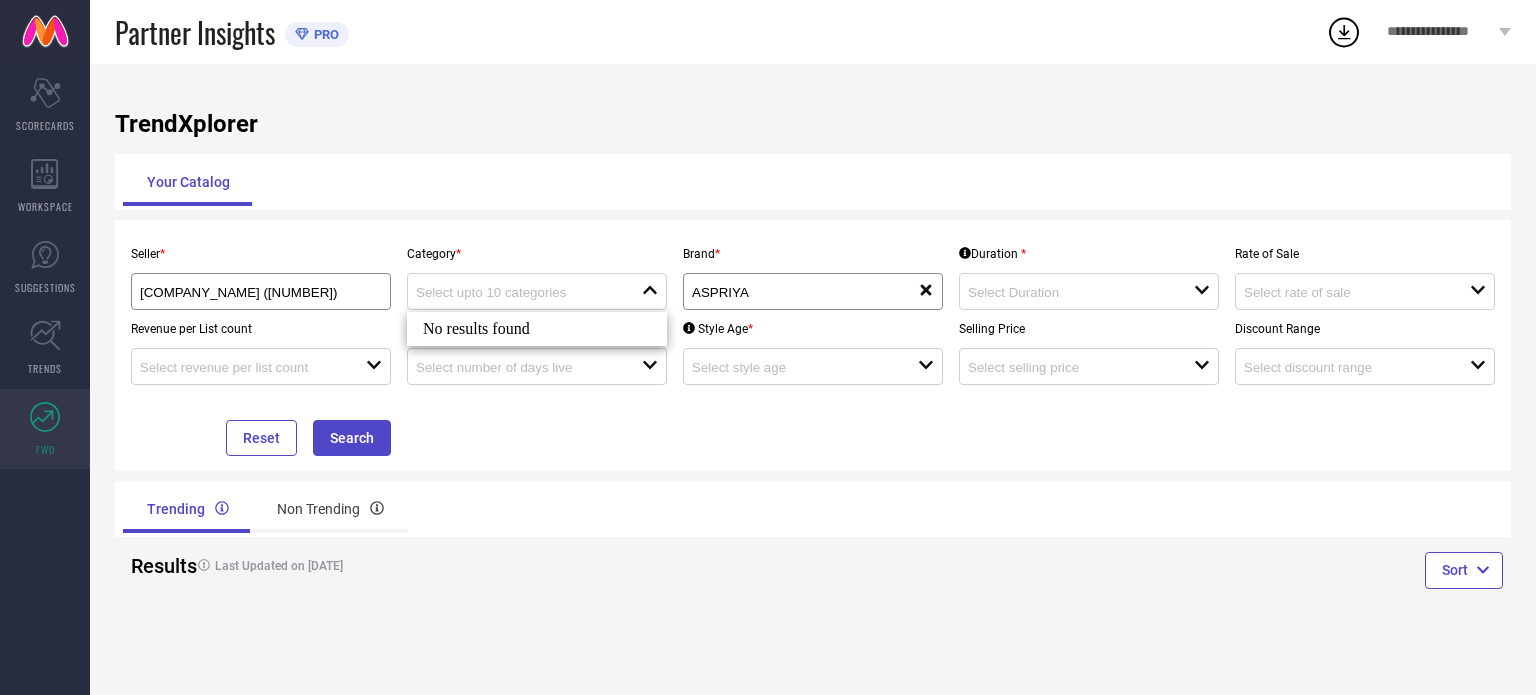 click on "No results found" at bounding box center [537, 329] 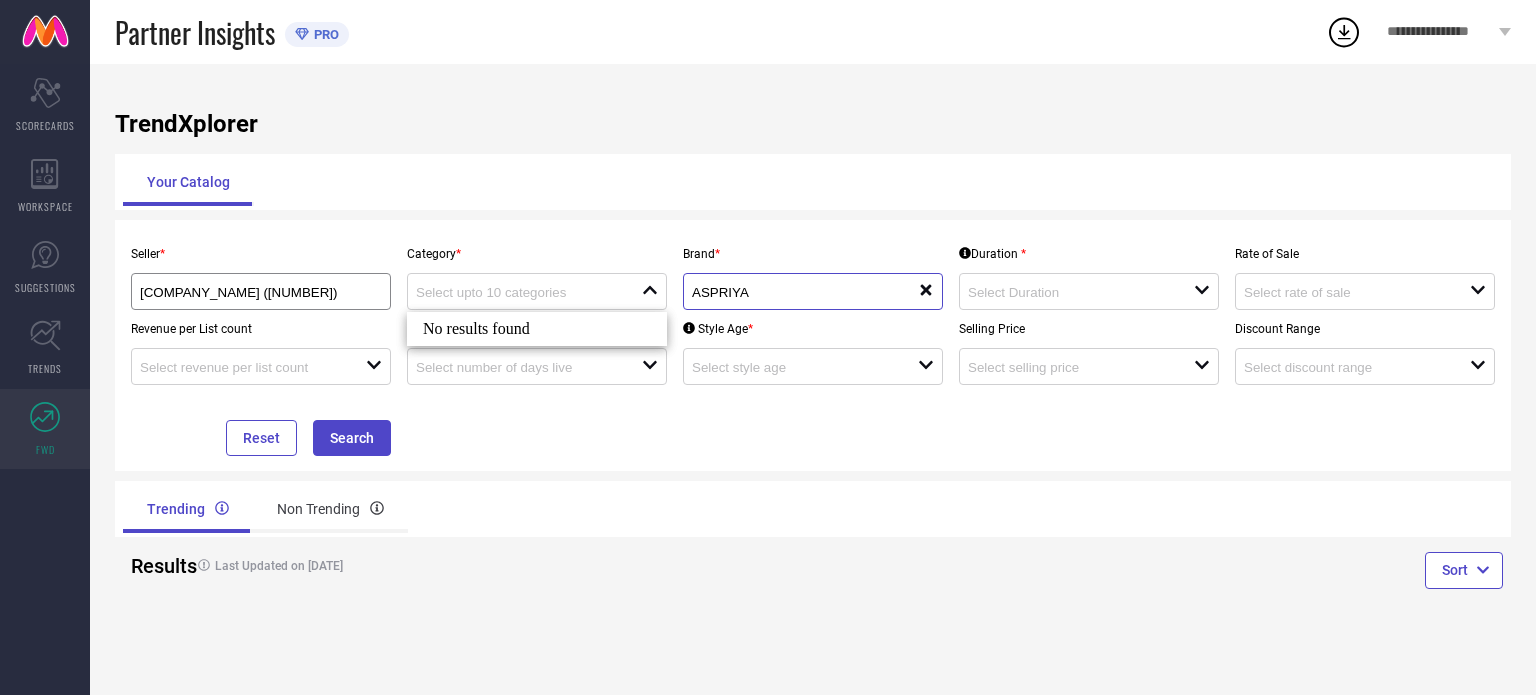 click on "ASPRIYA" at bounding box center (793, 292) 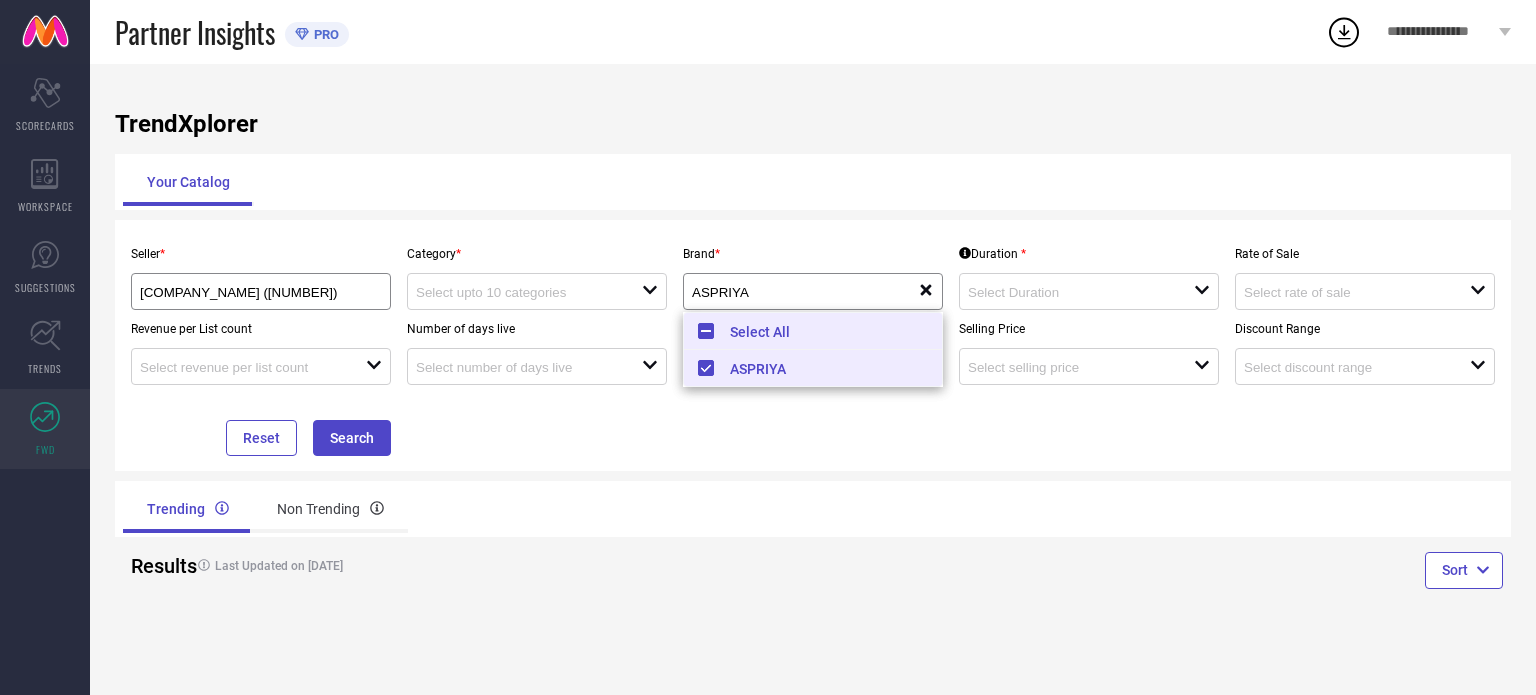 click on "Select All" at bounding box center [813, 331] 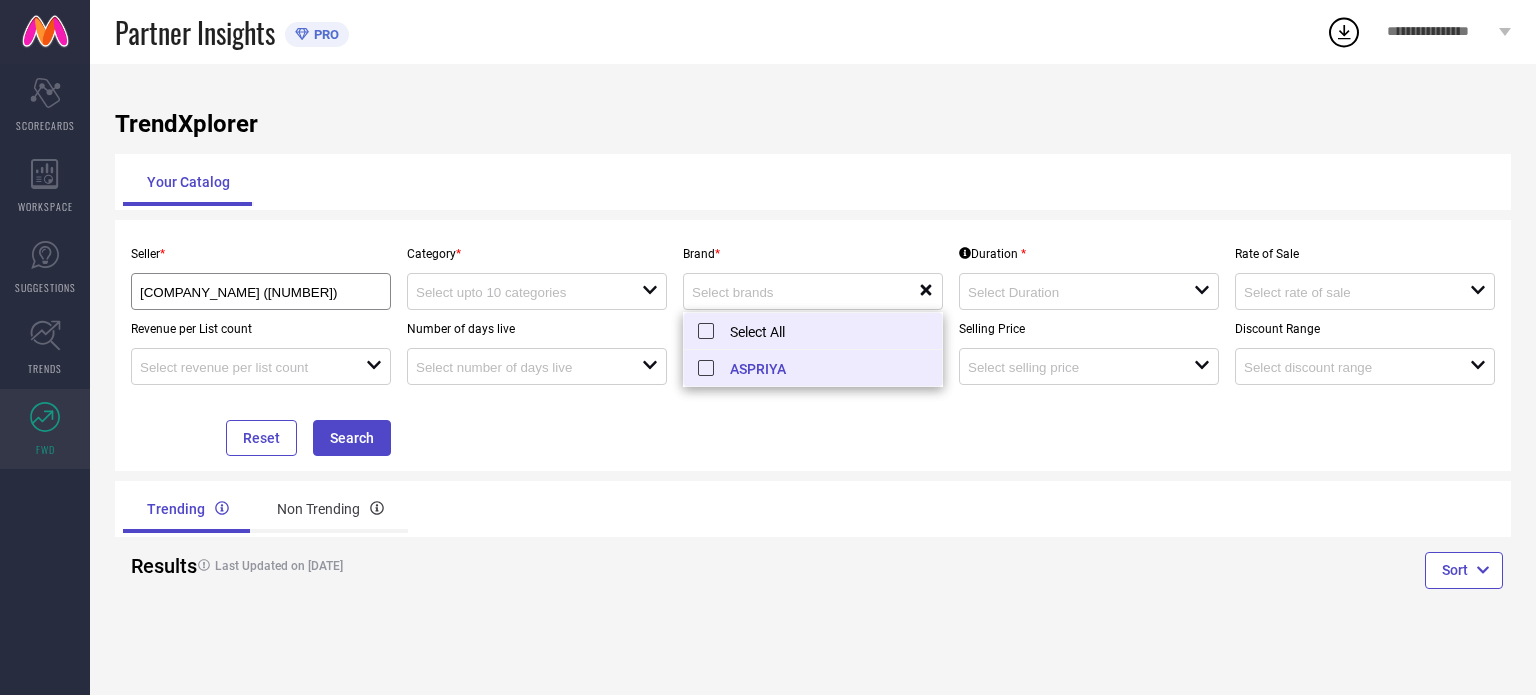 click on "Select All" at bounding box center [813, 331] 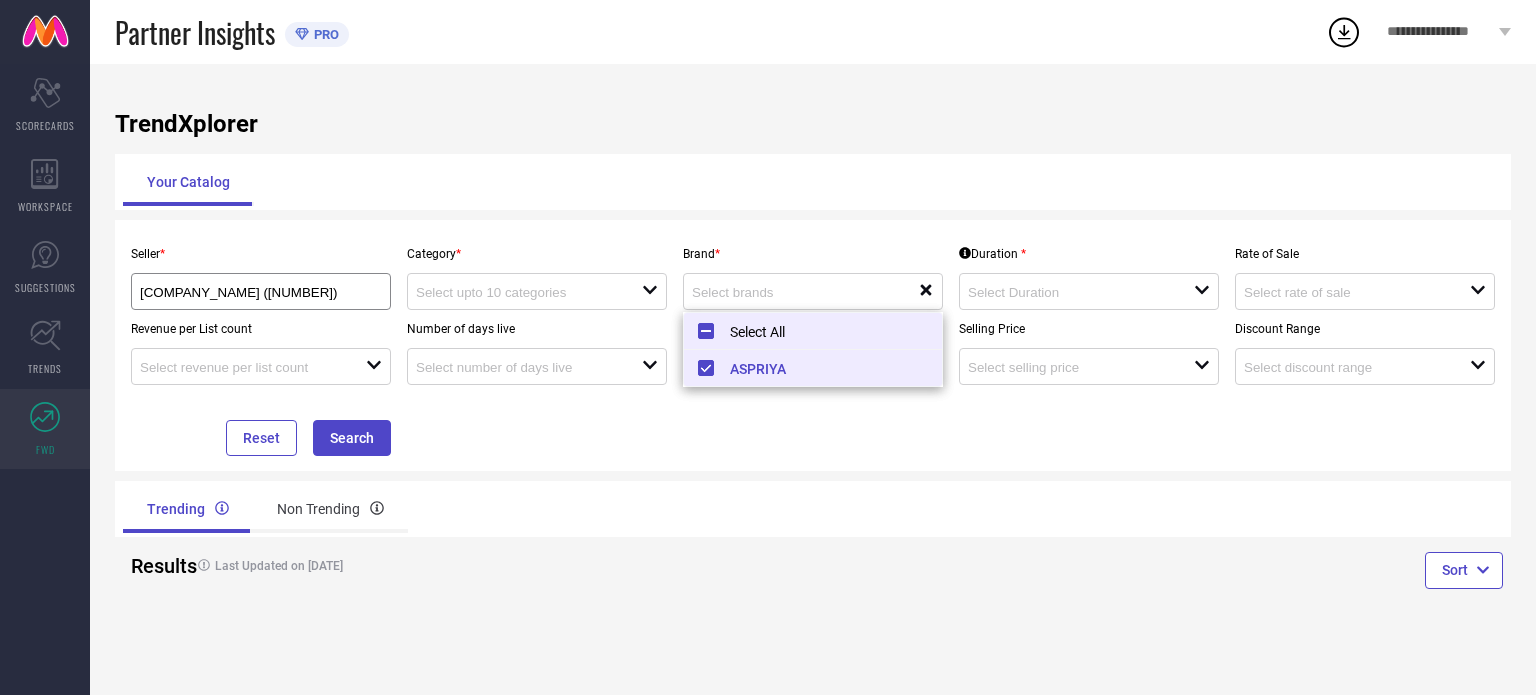 type on "ASPRIYA" 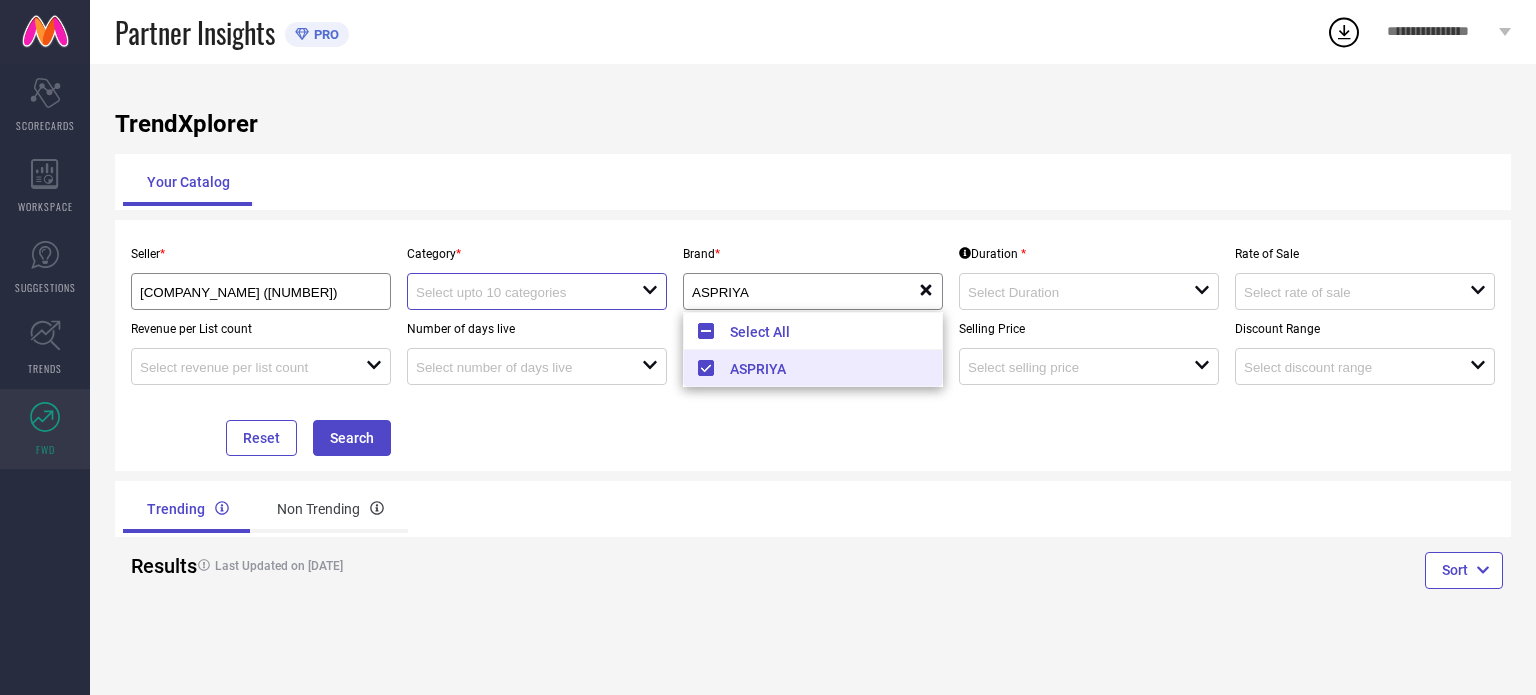 click at bounding box center [517, 292] 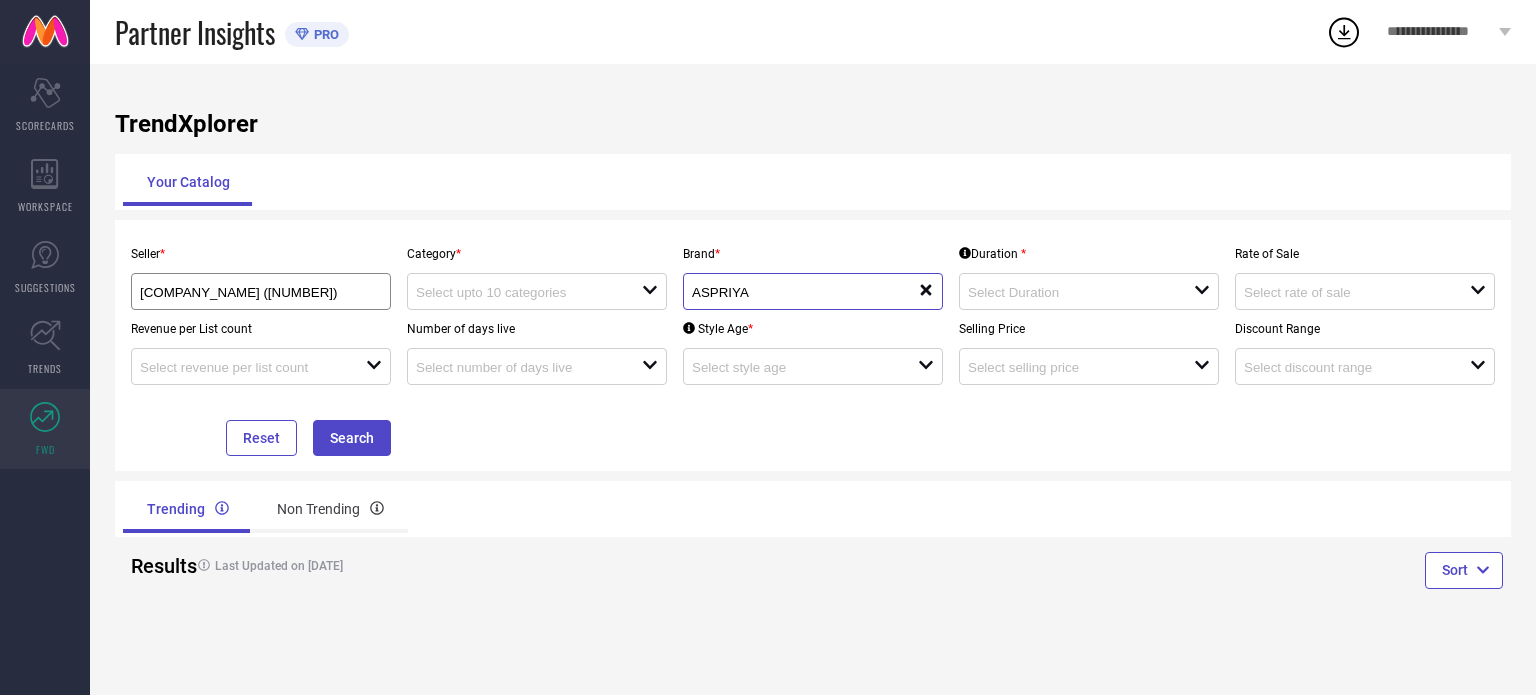 click on "ASPRIYA" at bounding box center (793, 292) 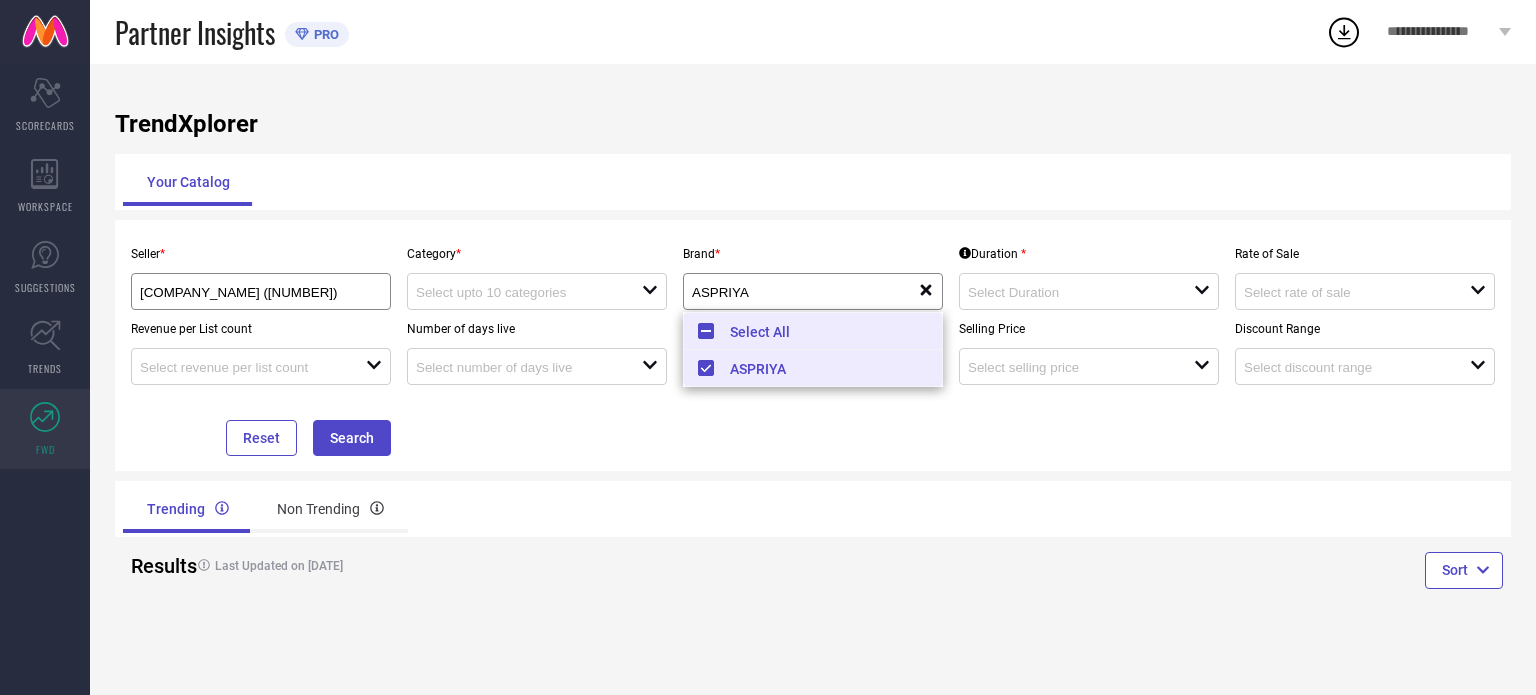 click on "Select All" at bounding box center (813, 331) 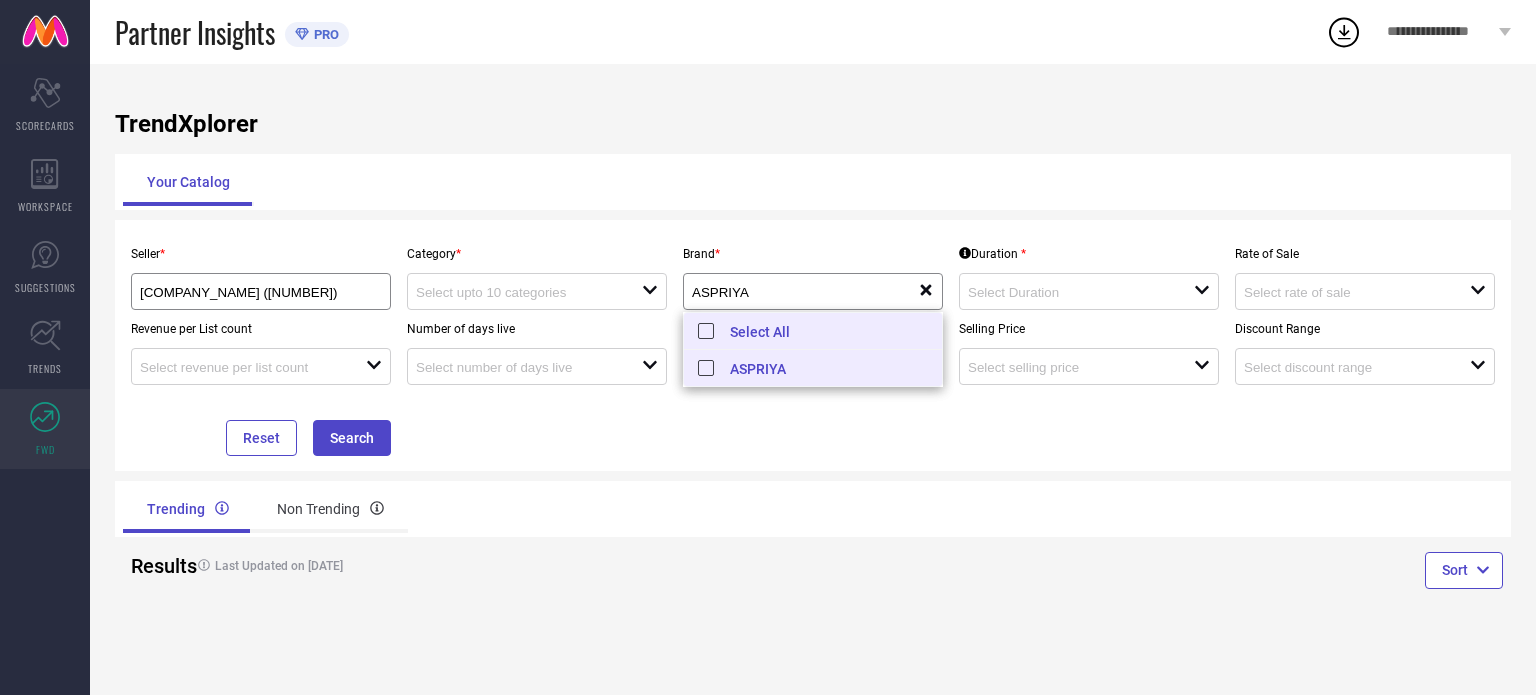 type 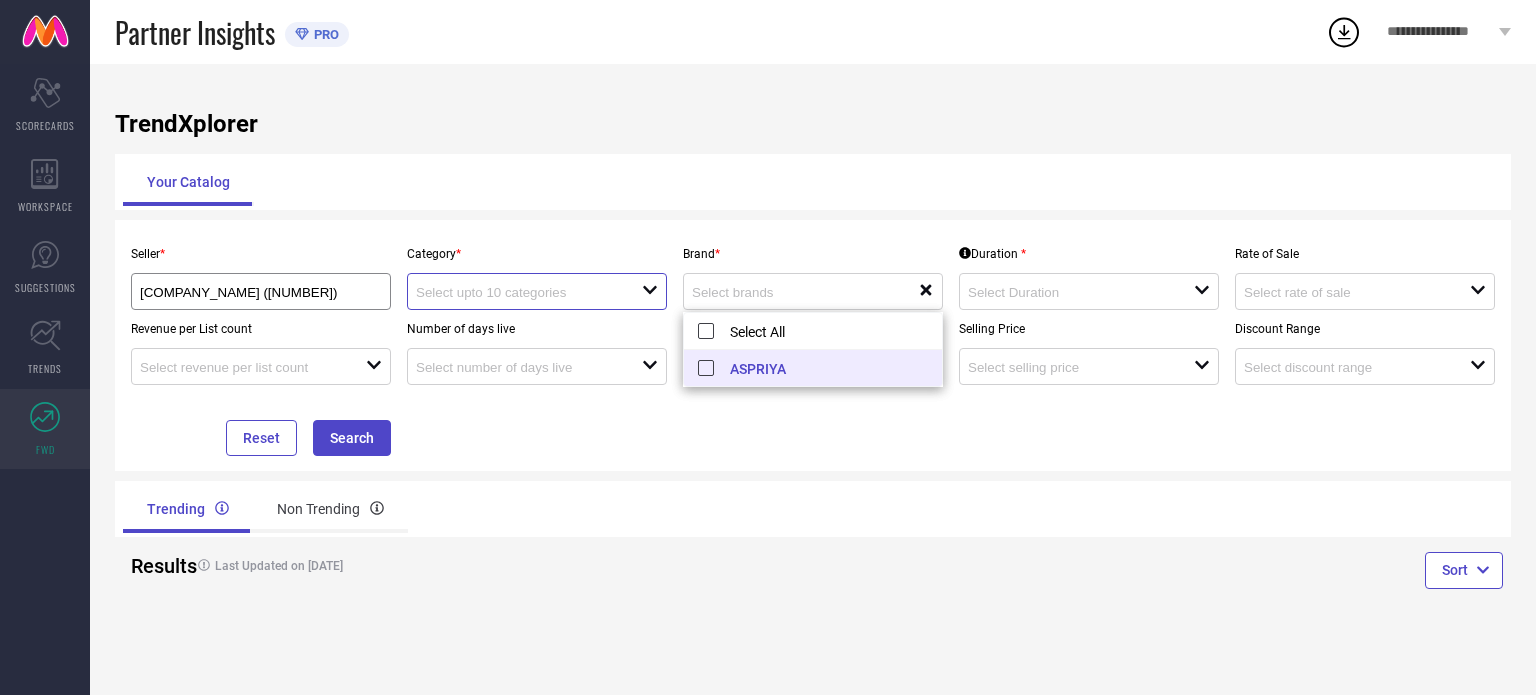click at bounding box center (517, 292) 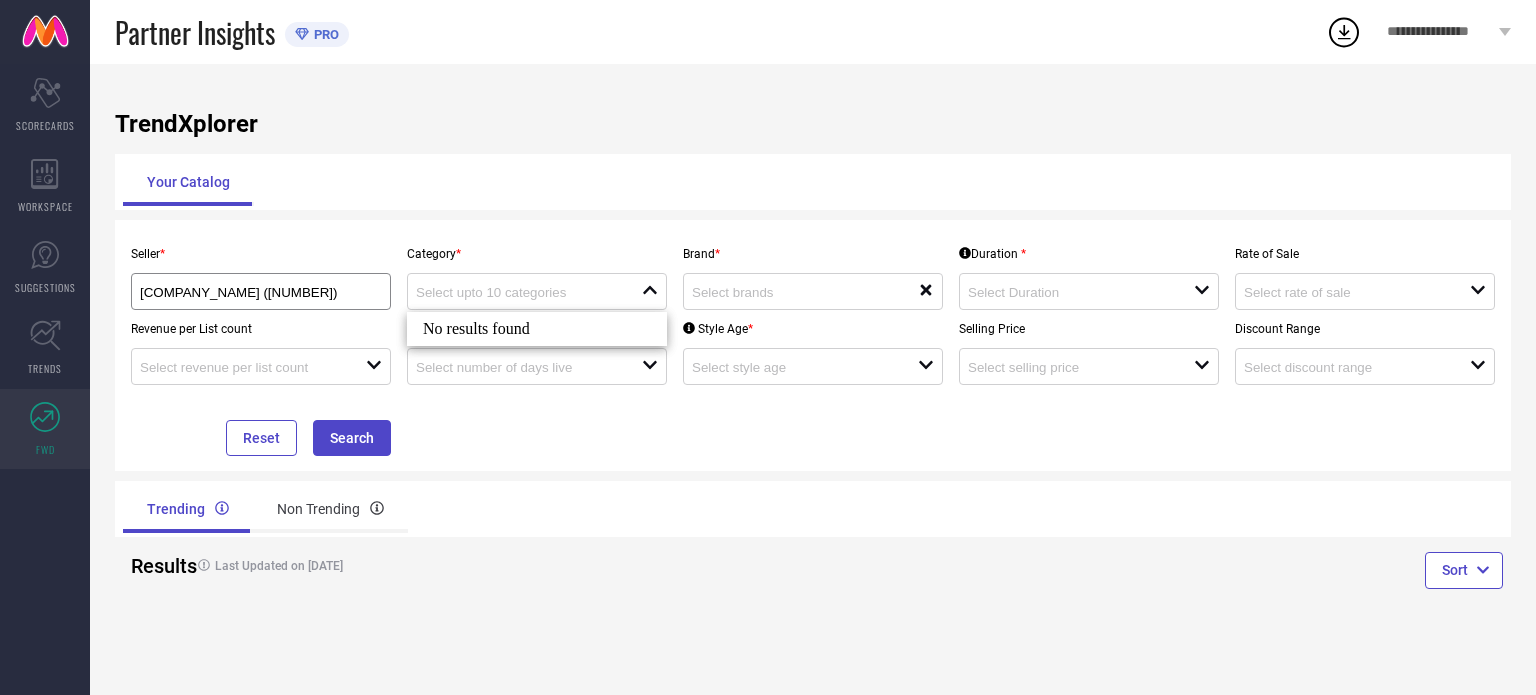 click on "No results found" at bounding box center [537, 329] 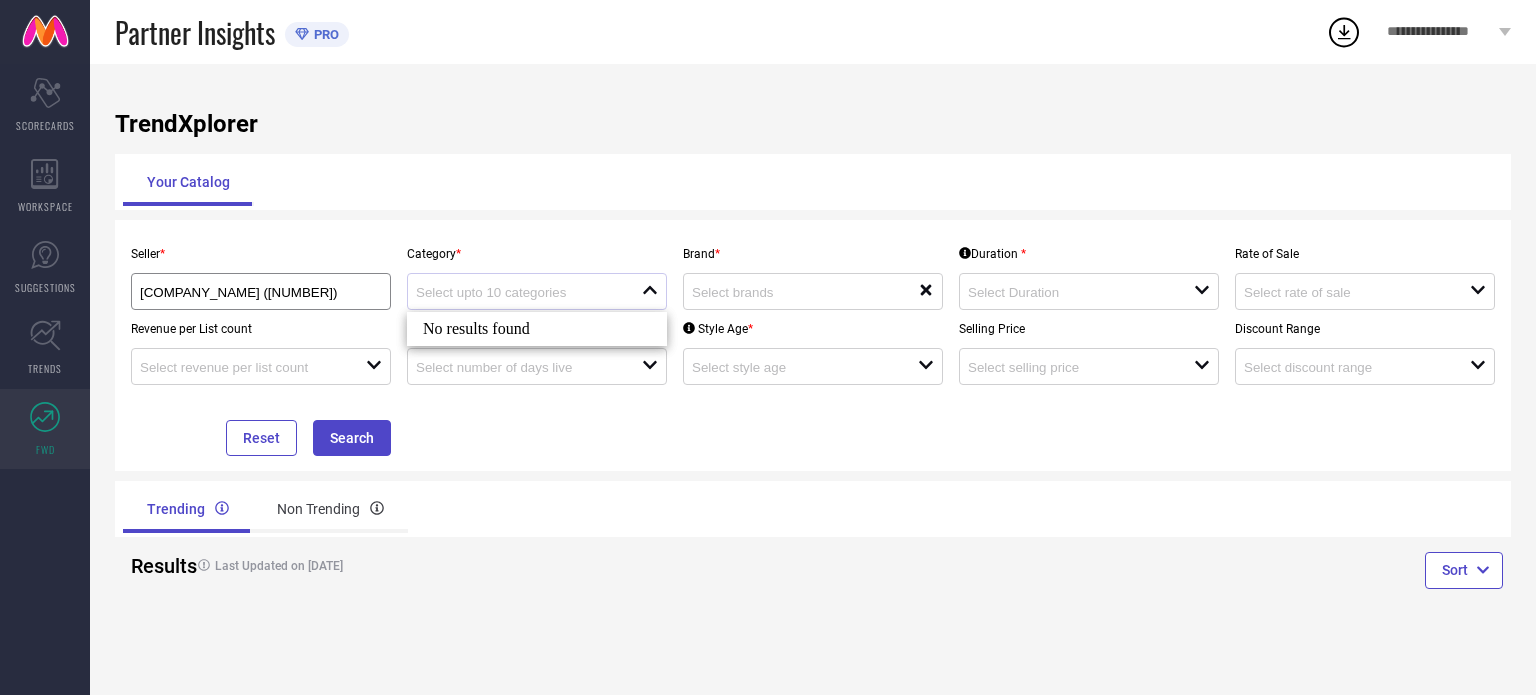 click on "close" at bounding box center (537, 291) 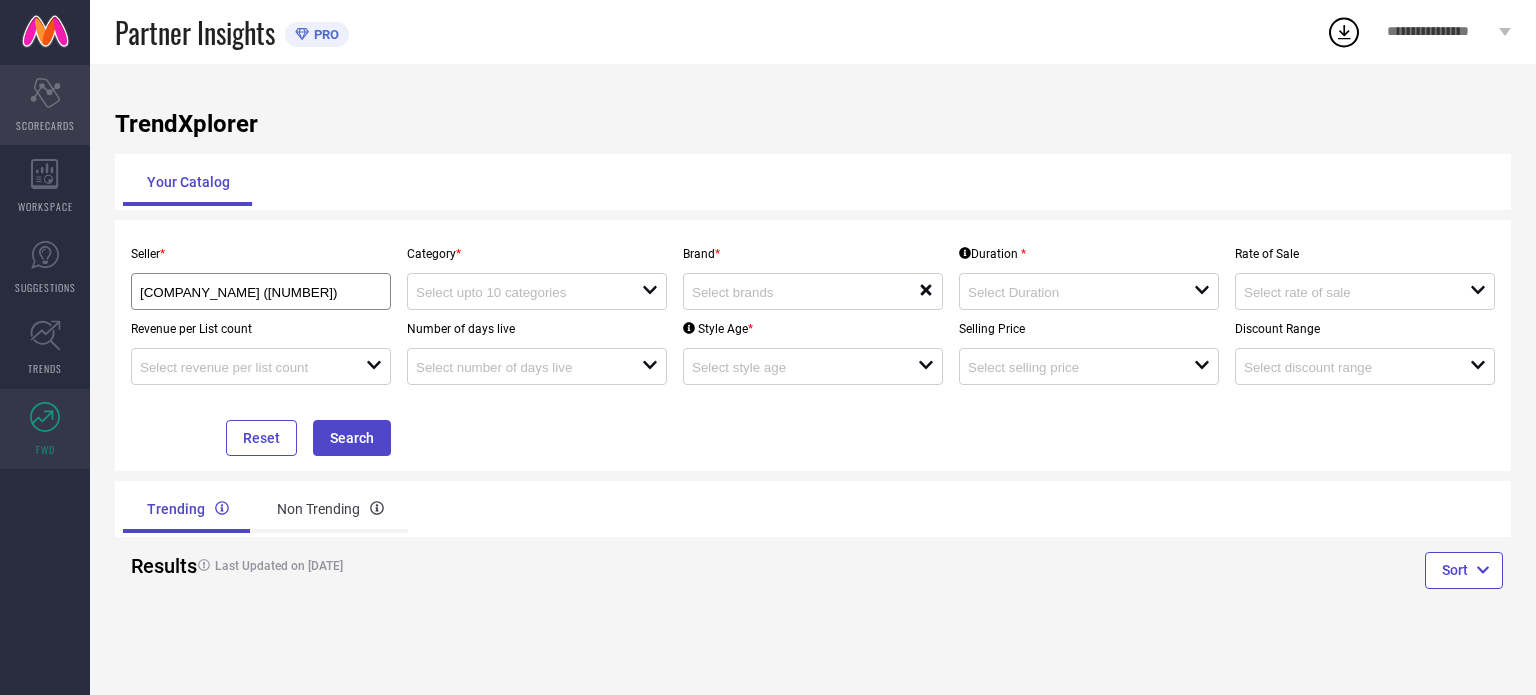 click on "Scorecard SCORECARDS" at bounding box center (45, 105) 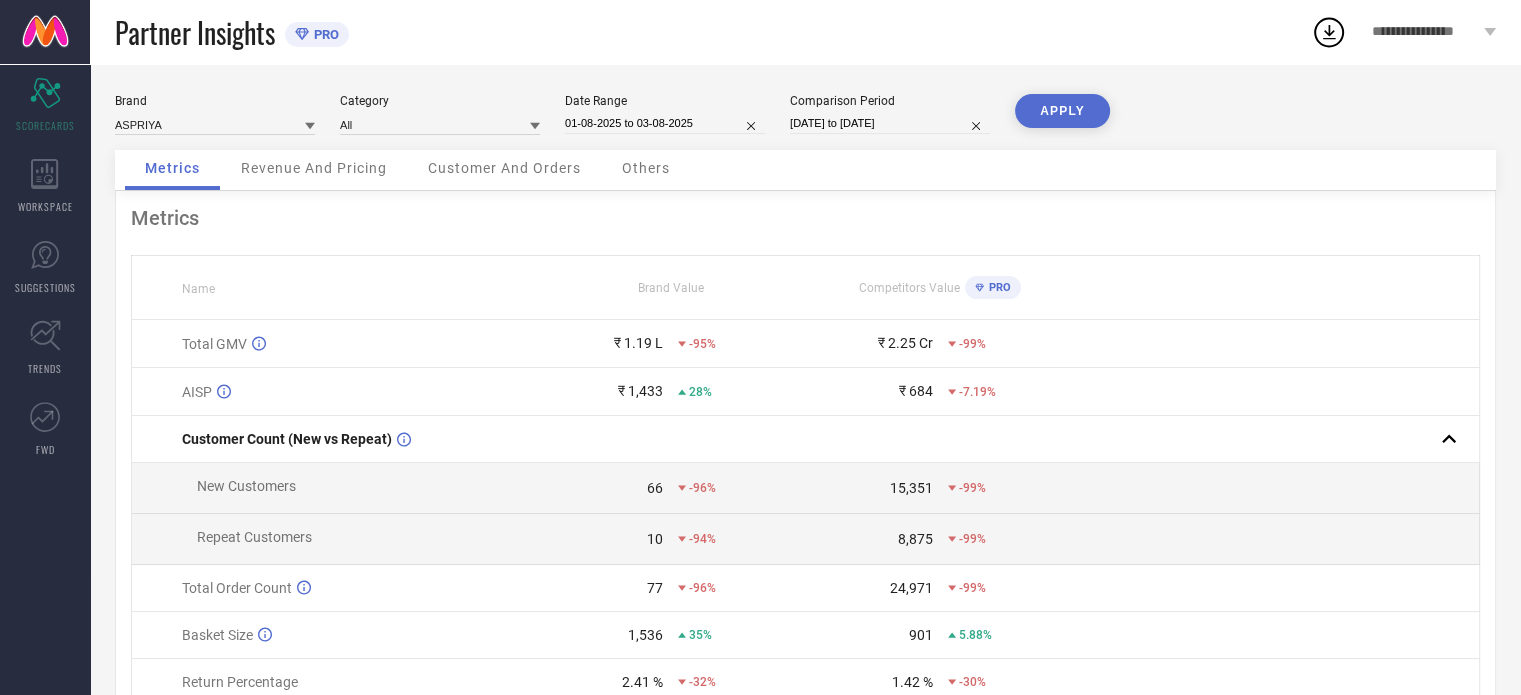 click on "Others" at bounding box center [646, 170] 